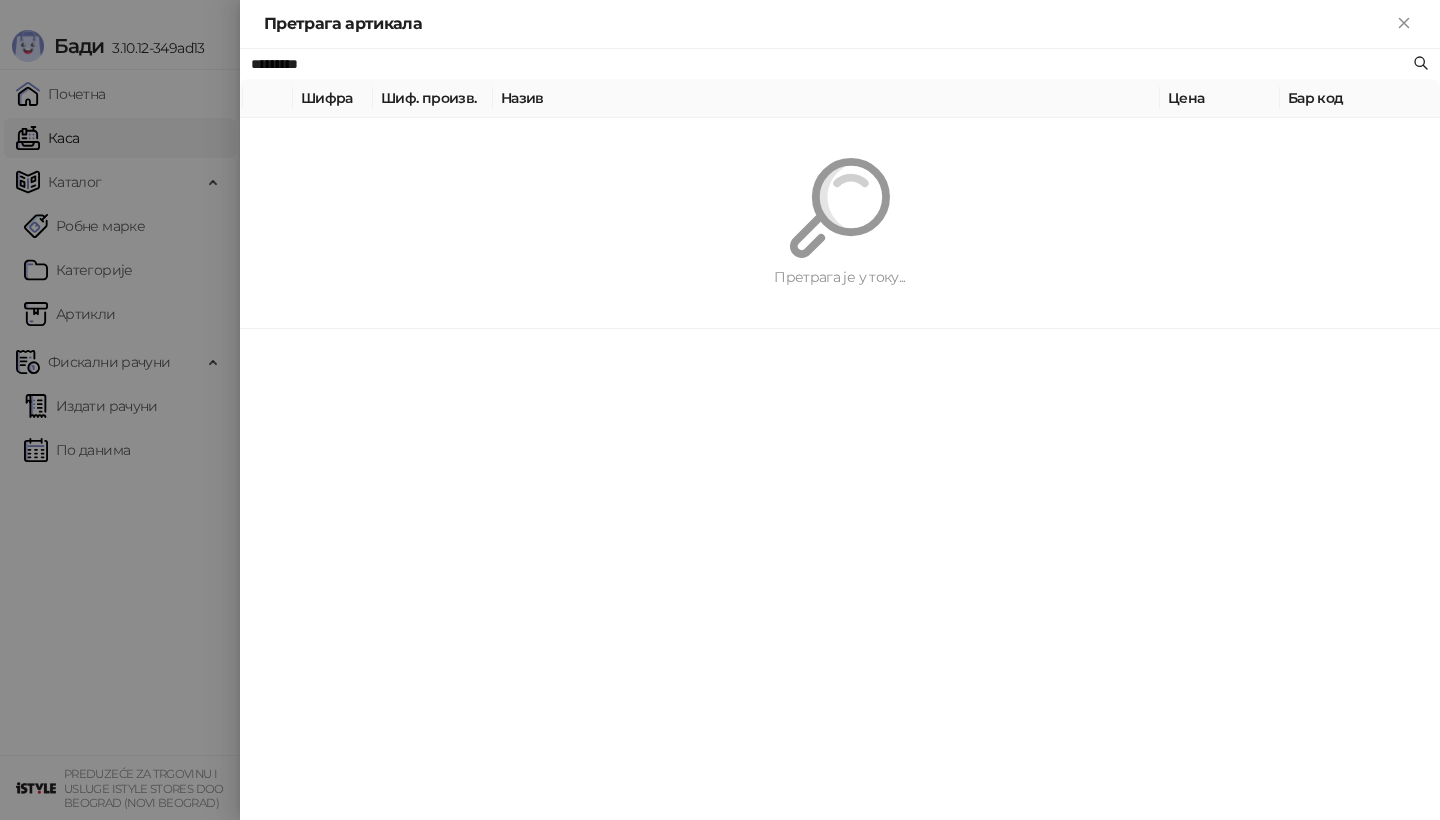 scroll, scrollTop: 0, scrollLeft: 0, axis: both 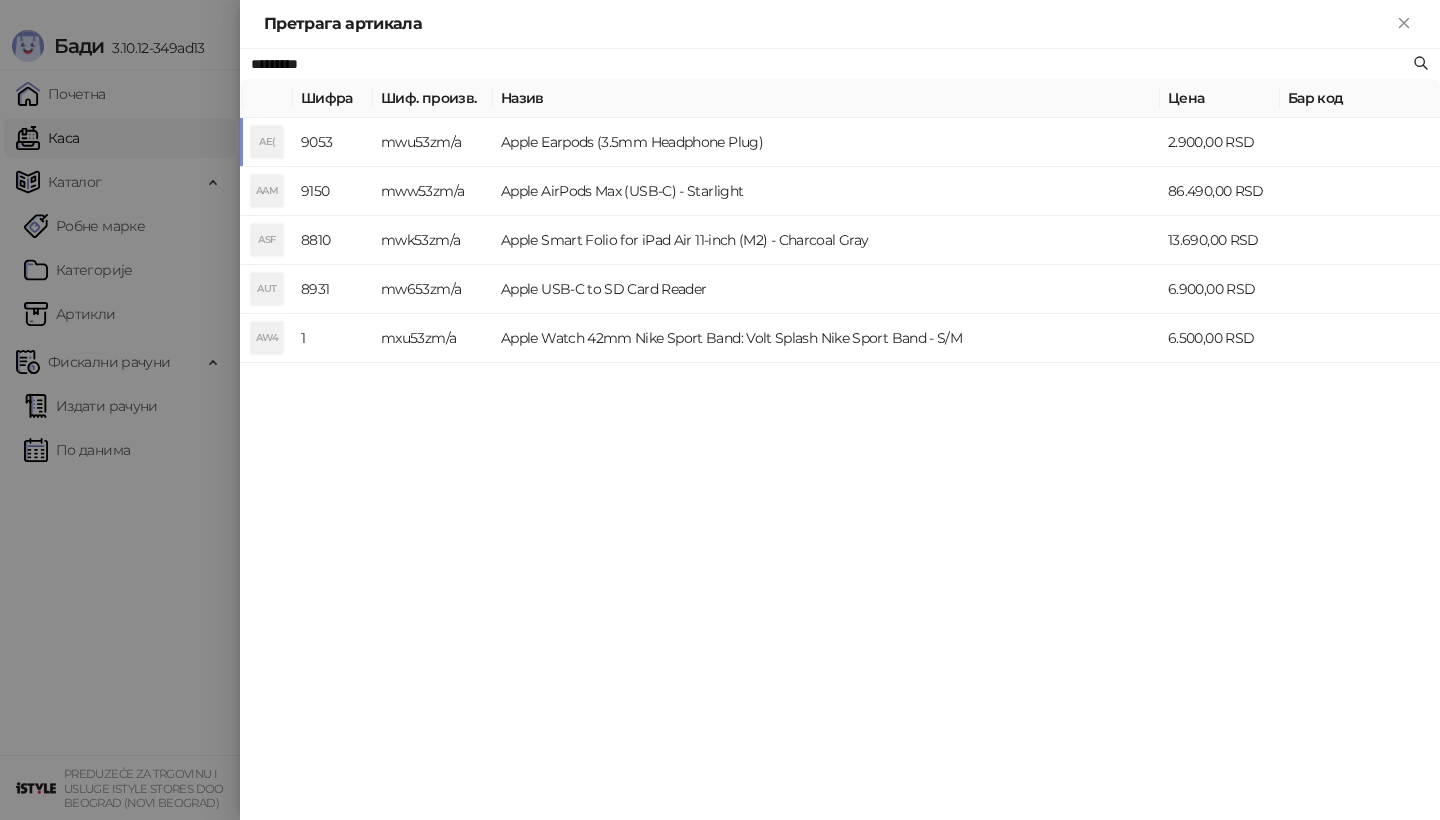 click on "AE(" at bounding box center [267, 142] 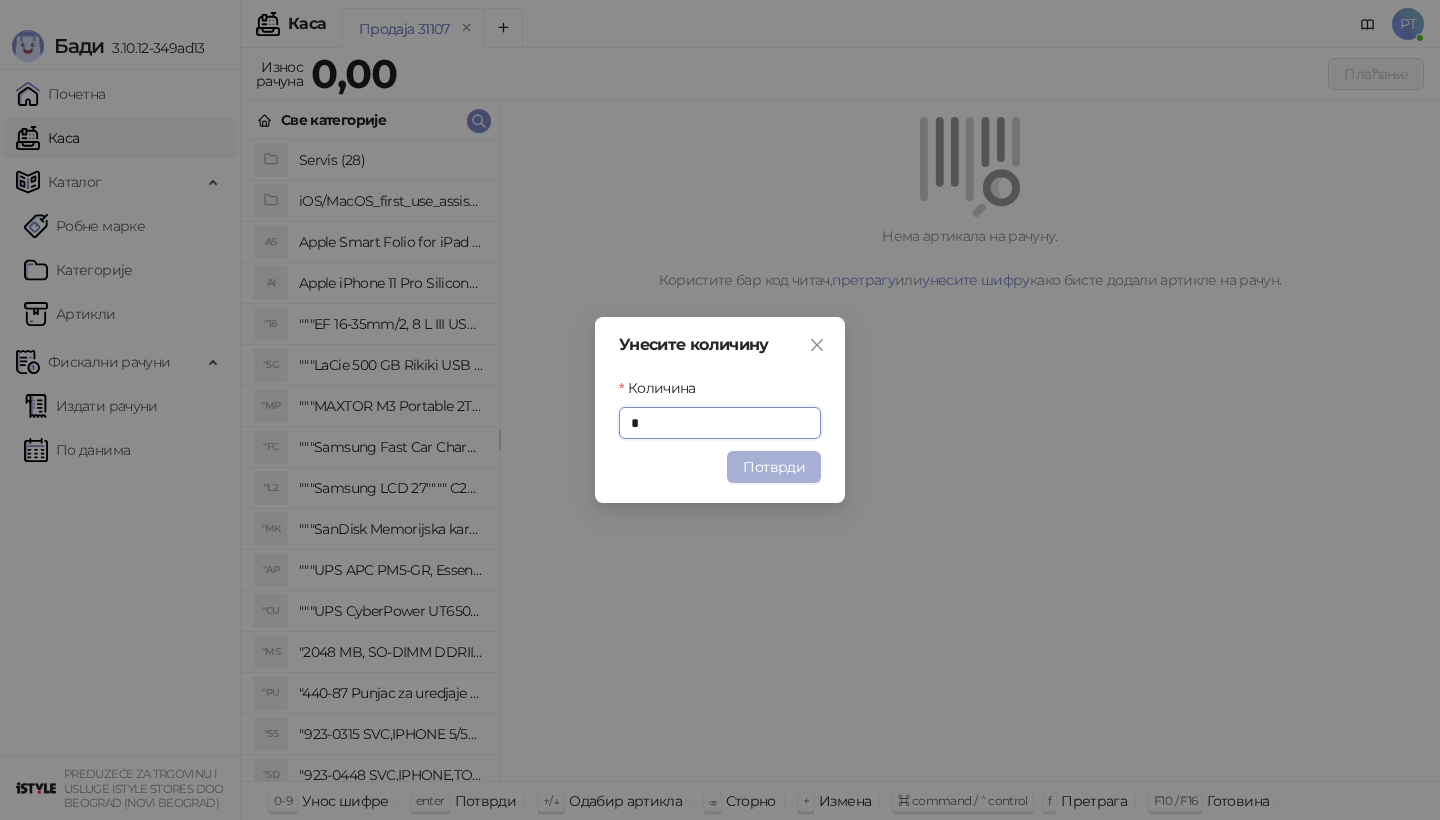 click on "Потврди" at bounding box center [774, 467] 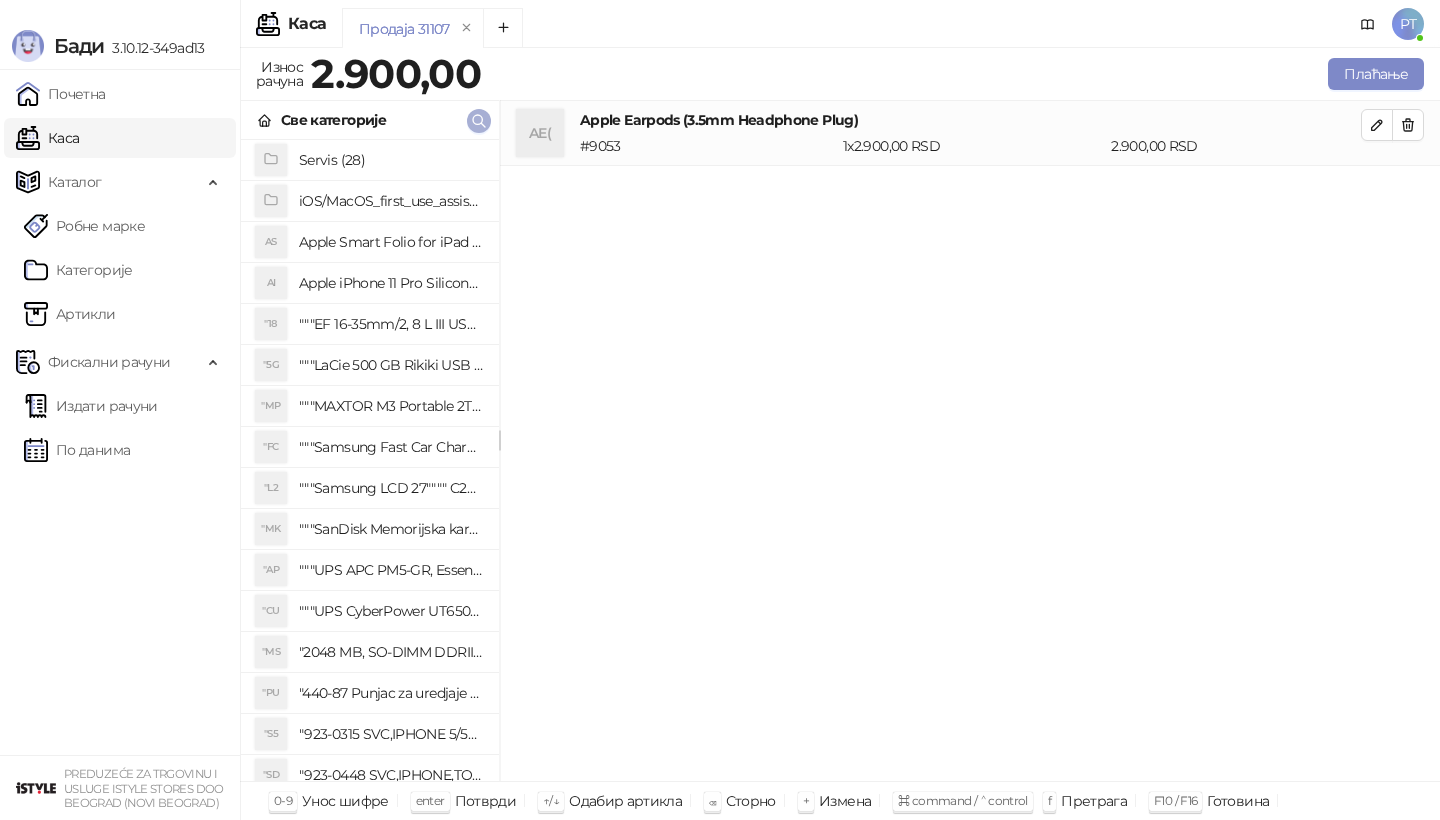 click 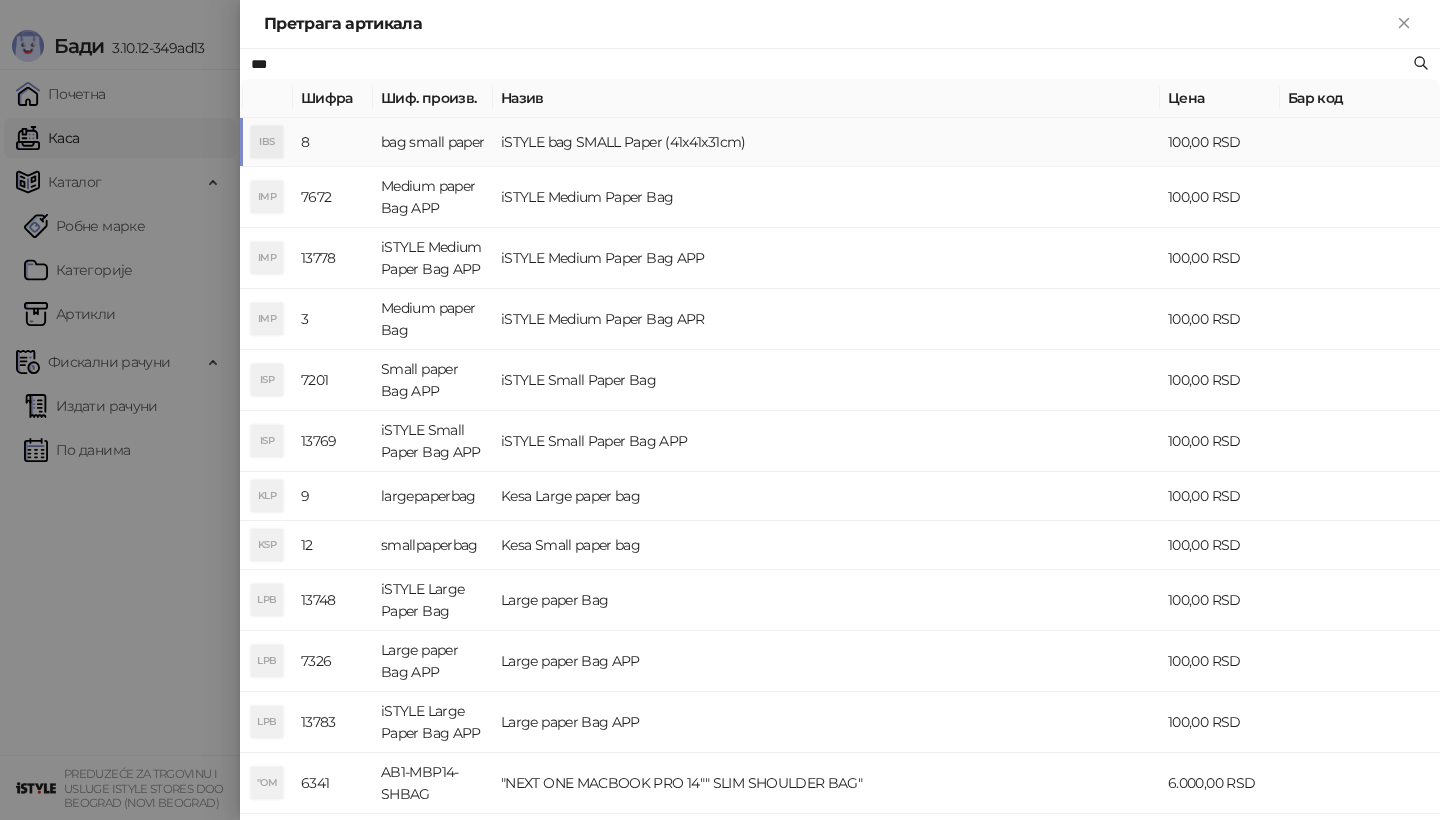 type on "***" 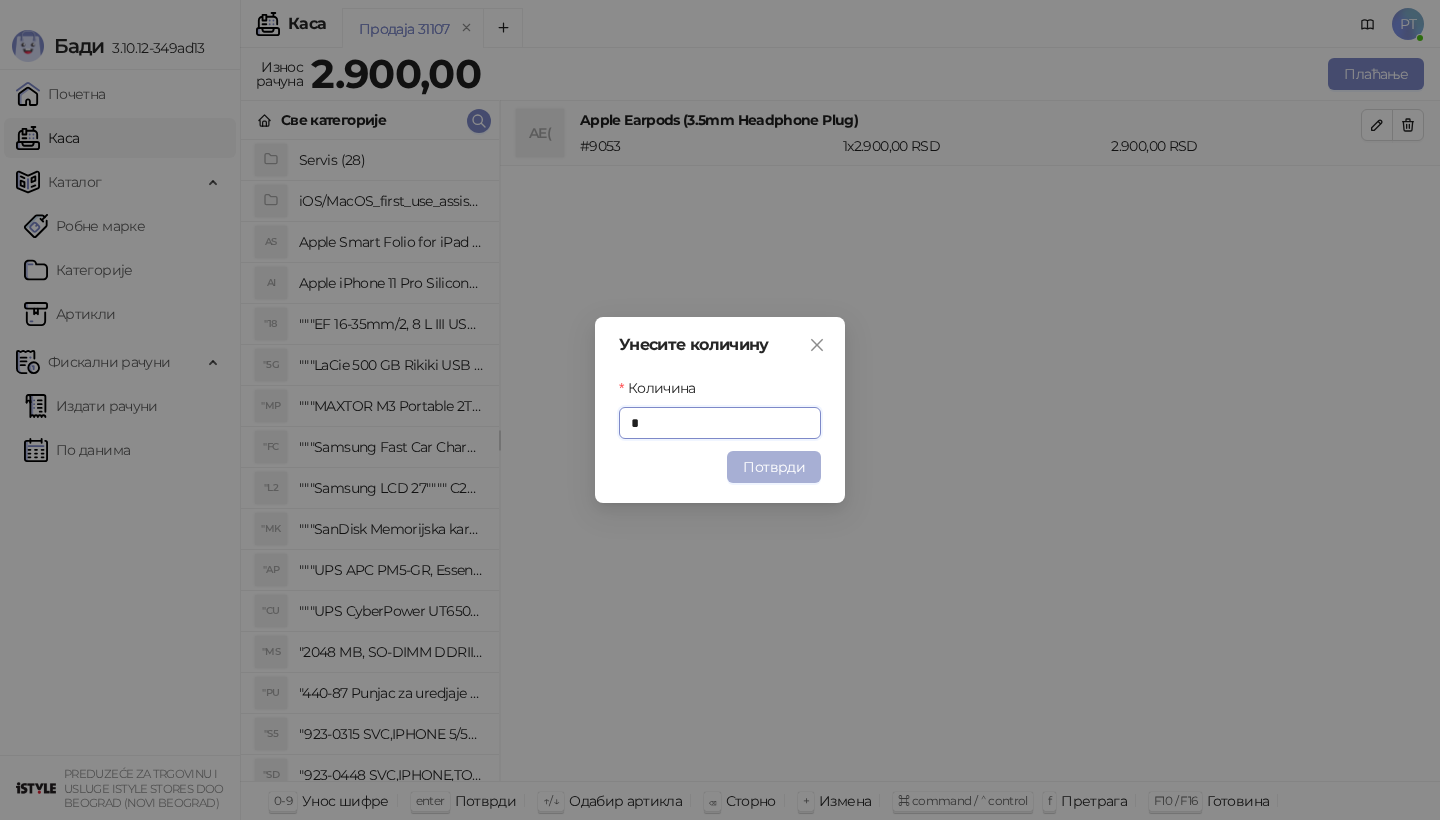 click on "Потврди" at bounding box center (774, 467) 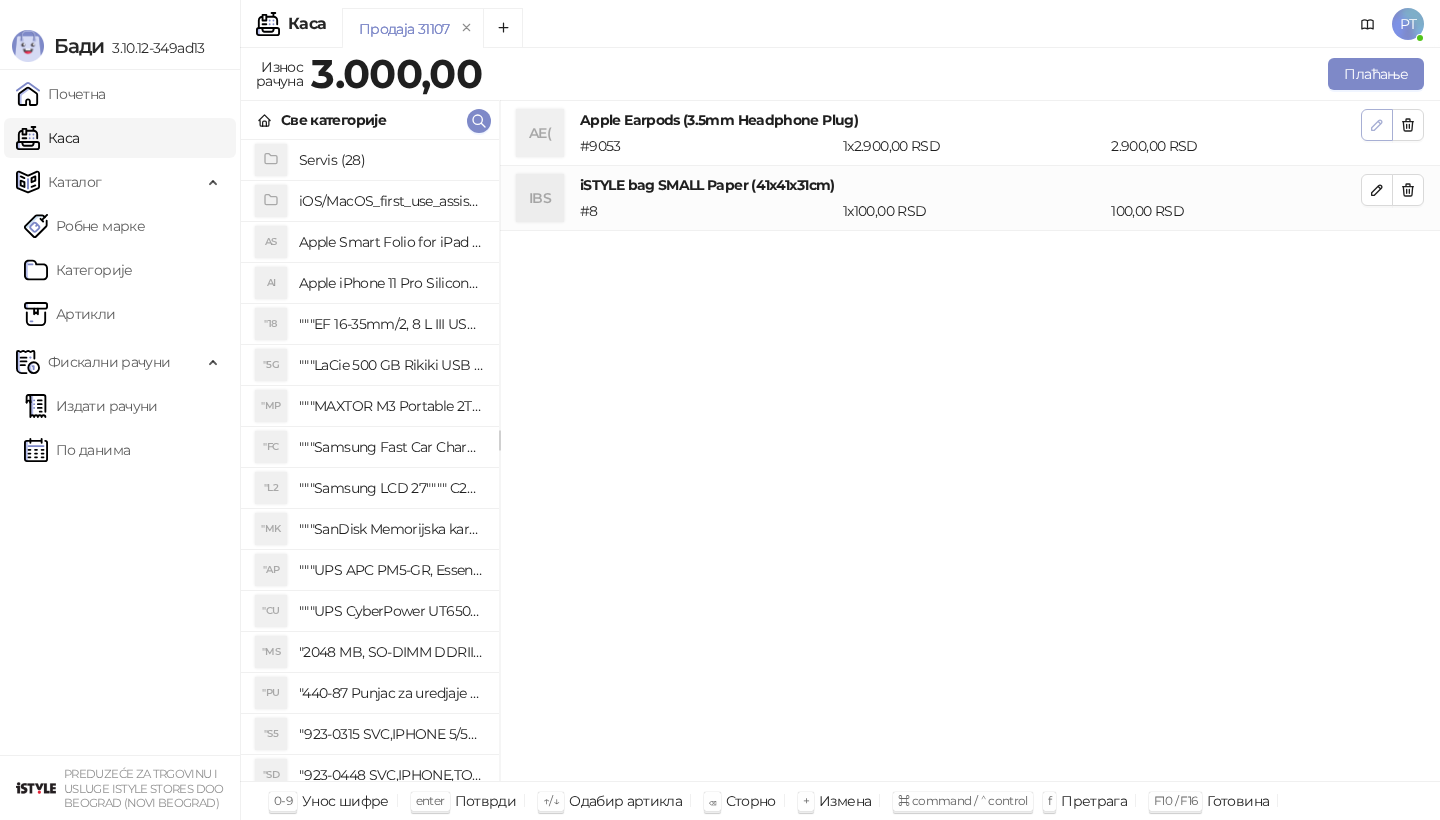 click 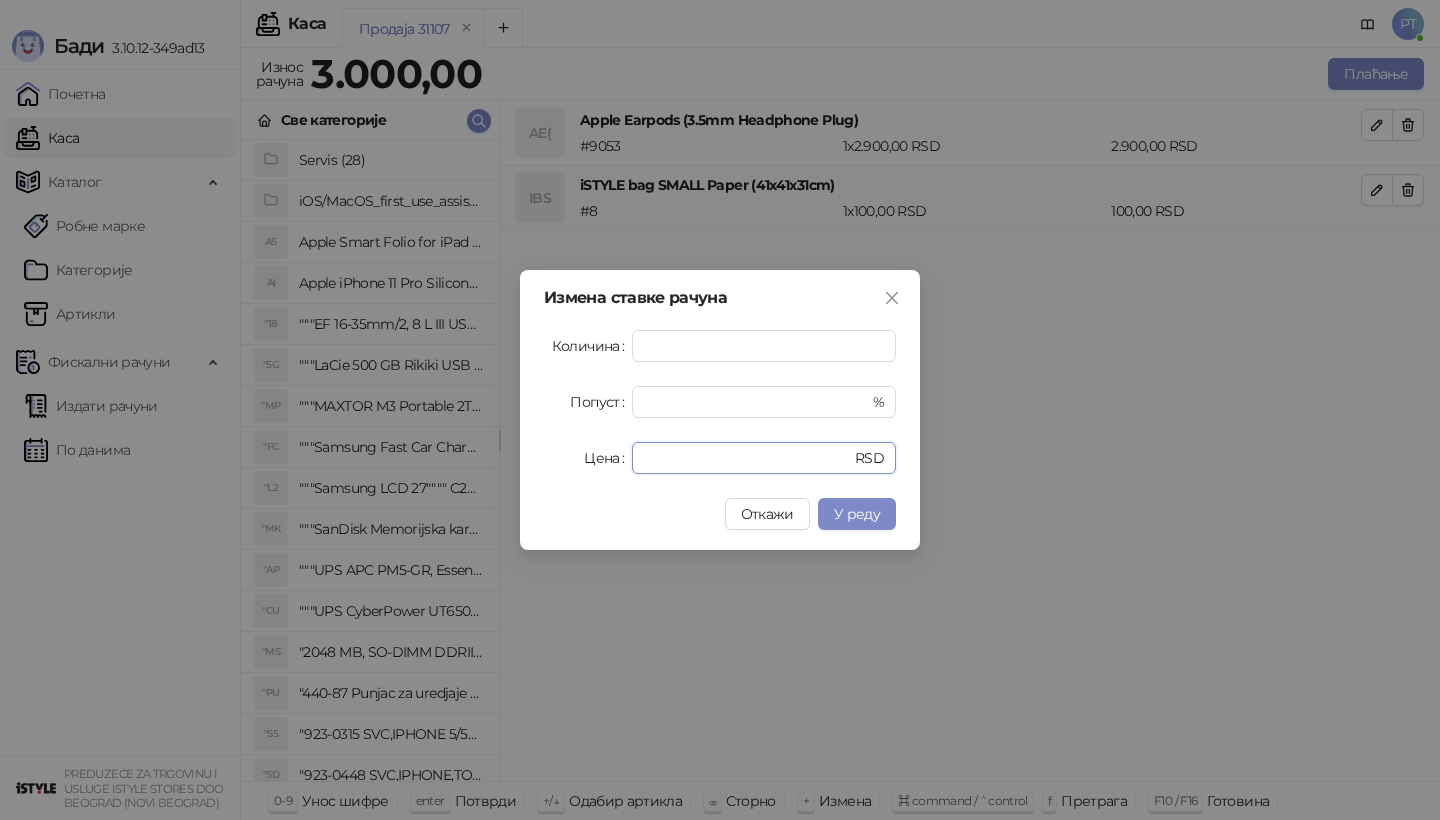 drag, startPoint x: 688, startPoint y: 460, endPoint x: 569, endPoint y: 460, distance: 119 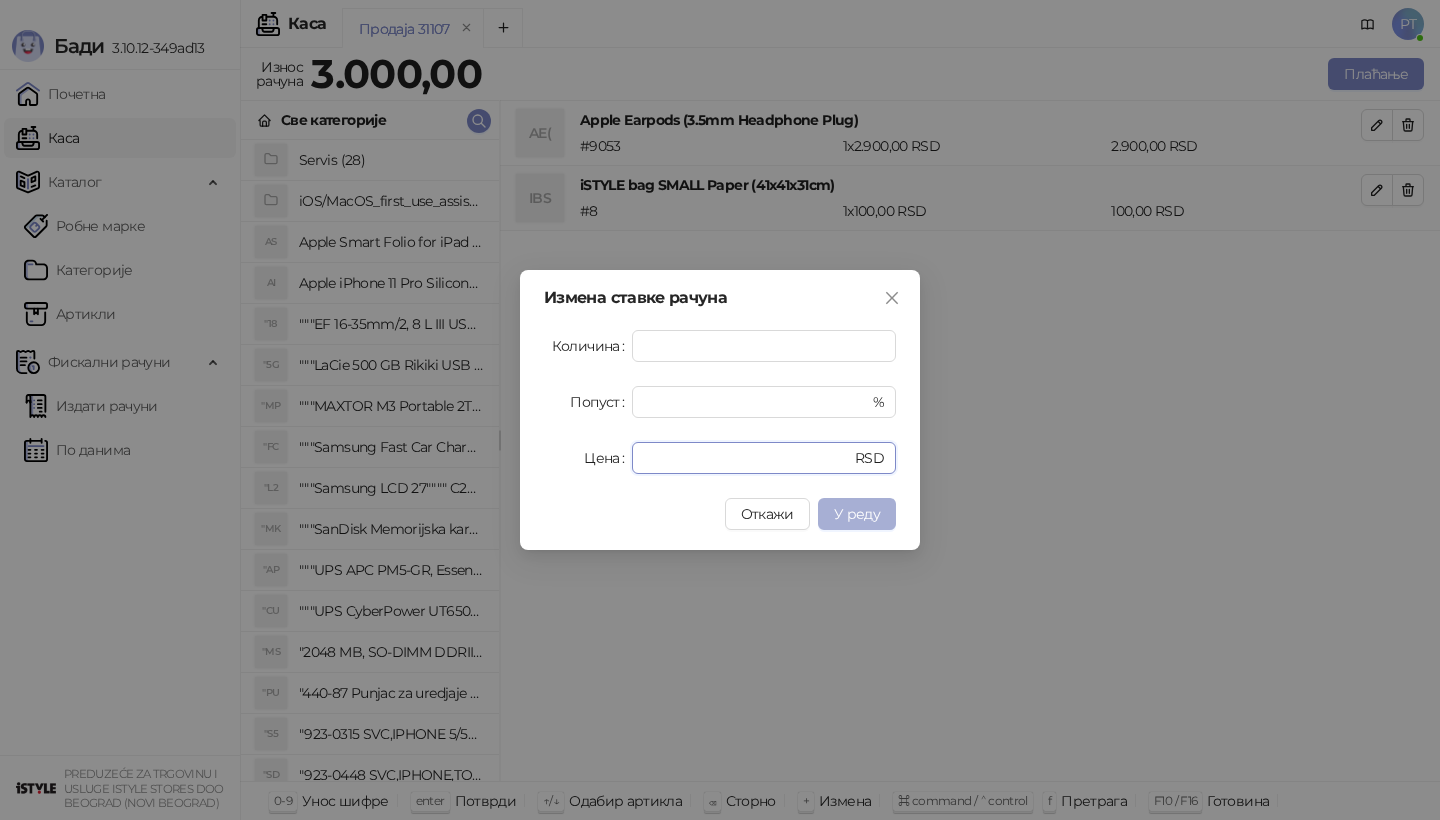 type on "****" 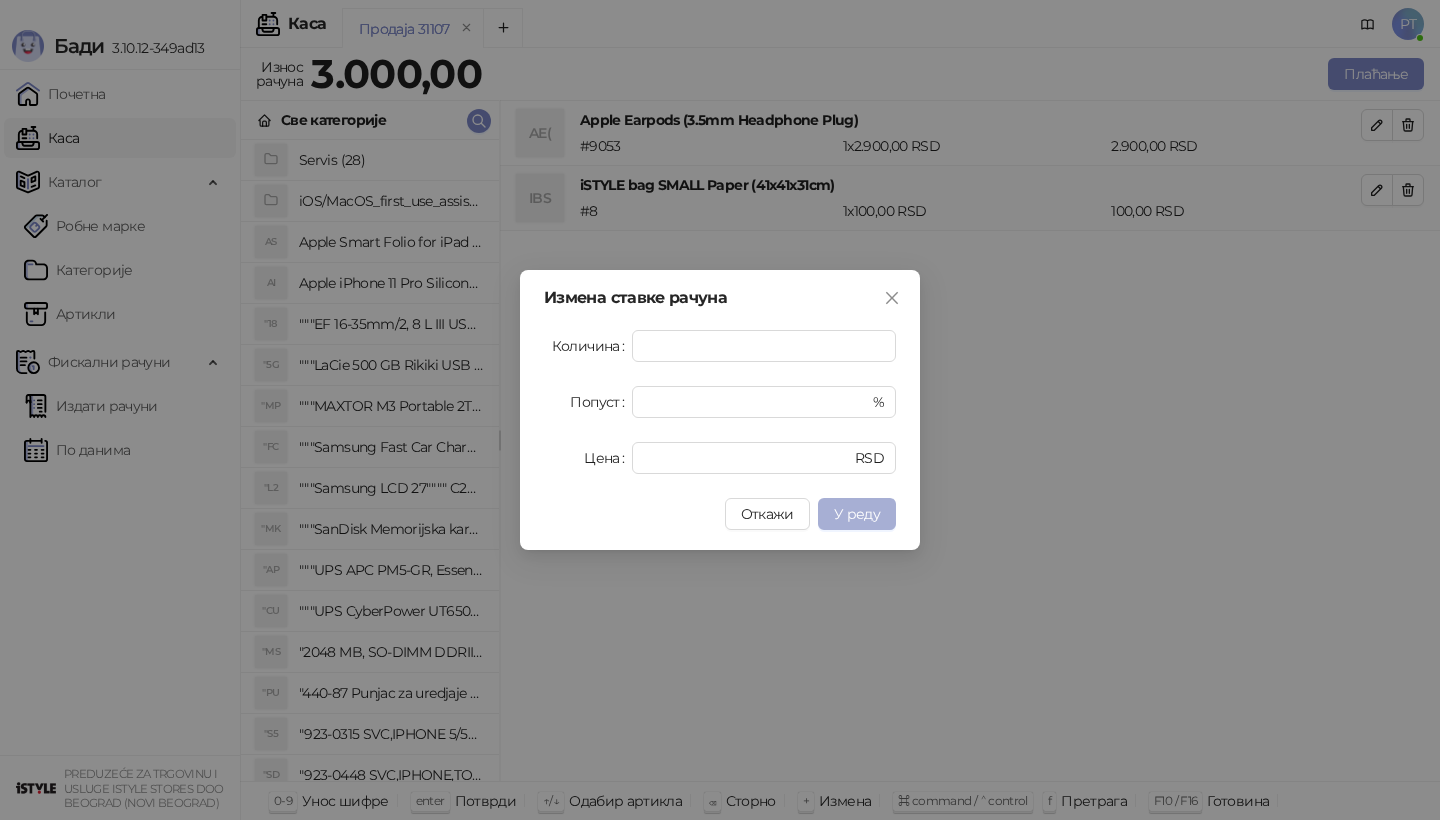 click on "У реду" at bounding box center [857, 514] 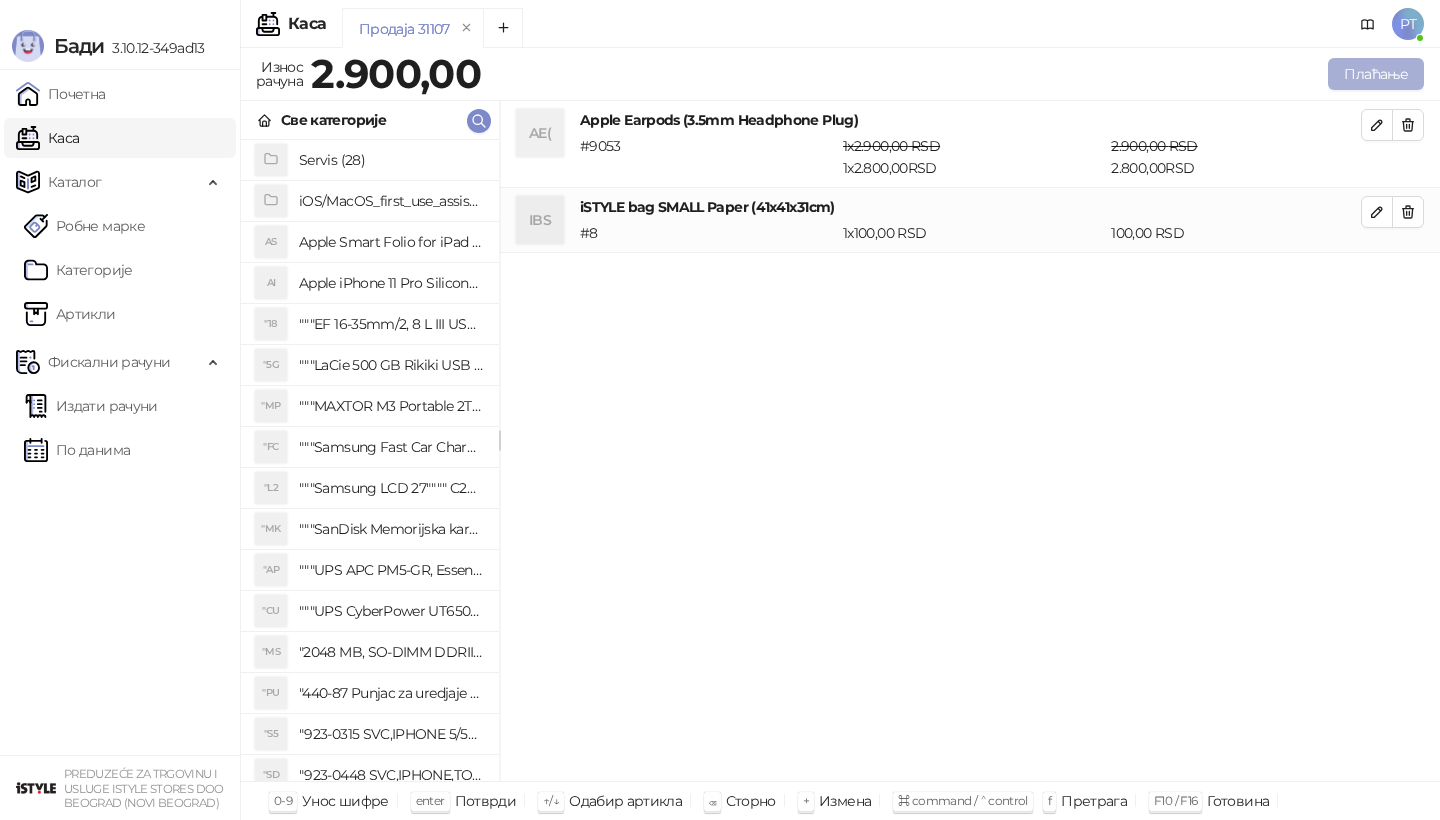 click on "Плаћање" at bounding box center (1376, 74) 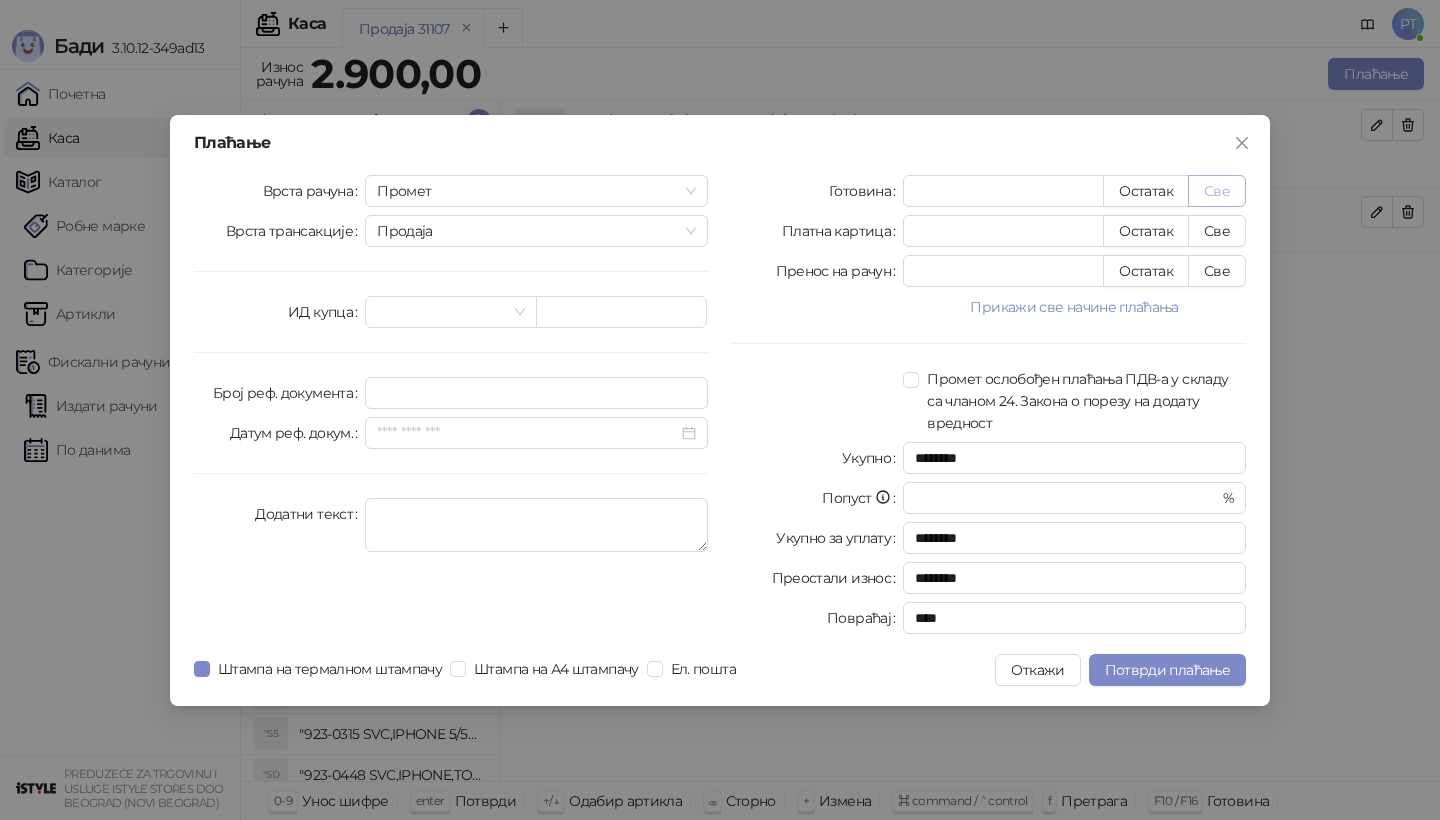 click on "Све" at bounding box center (1217, 191) 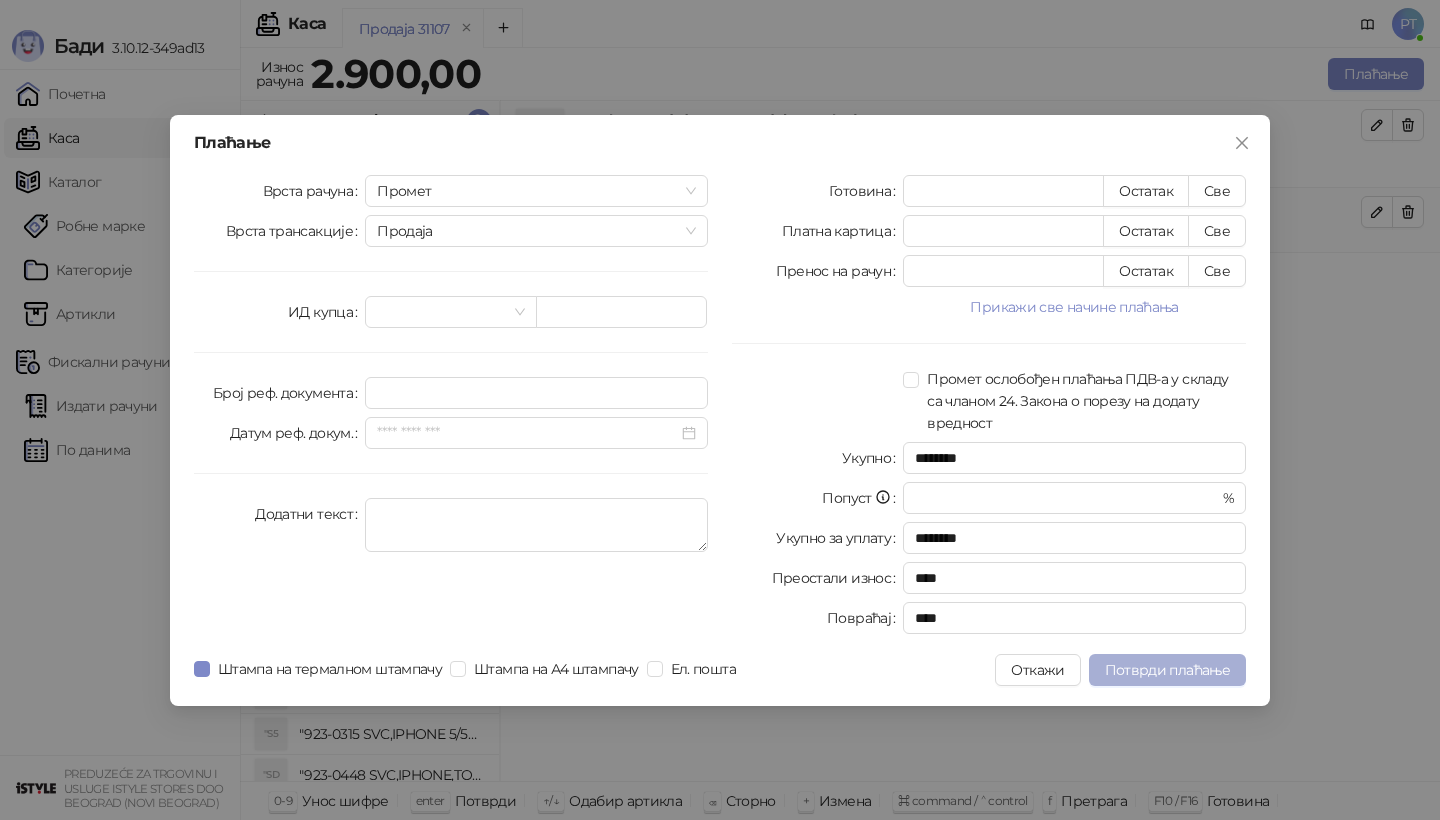 click on "Потврди плаћање" at bounding box center (1167, 670) 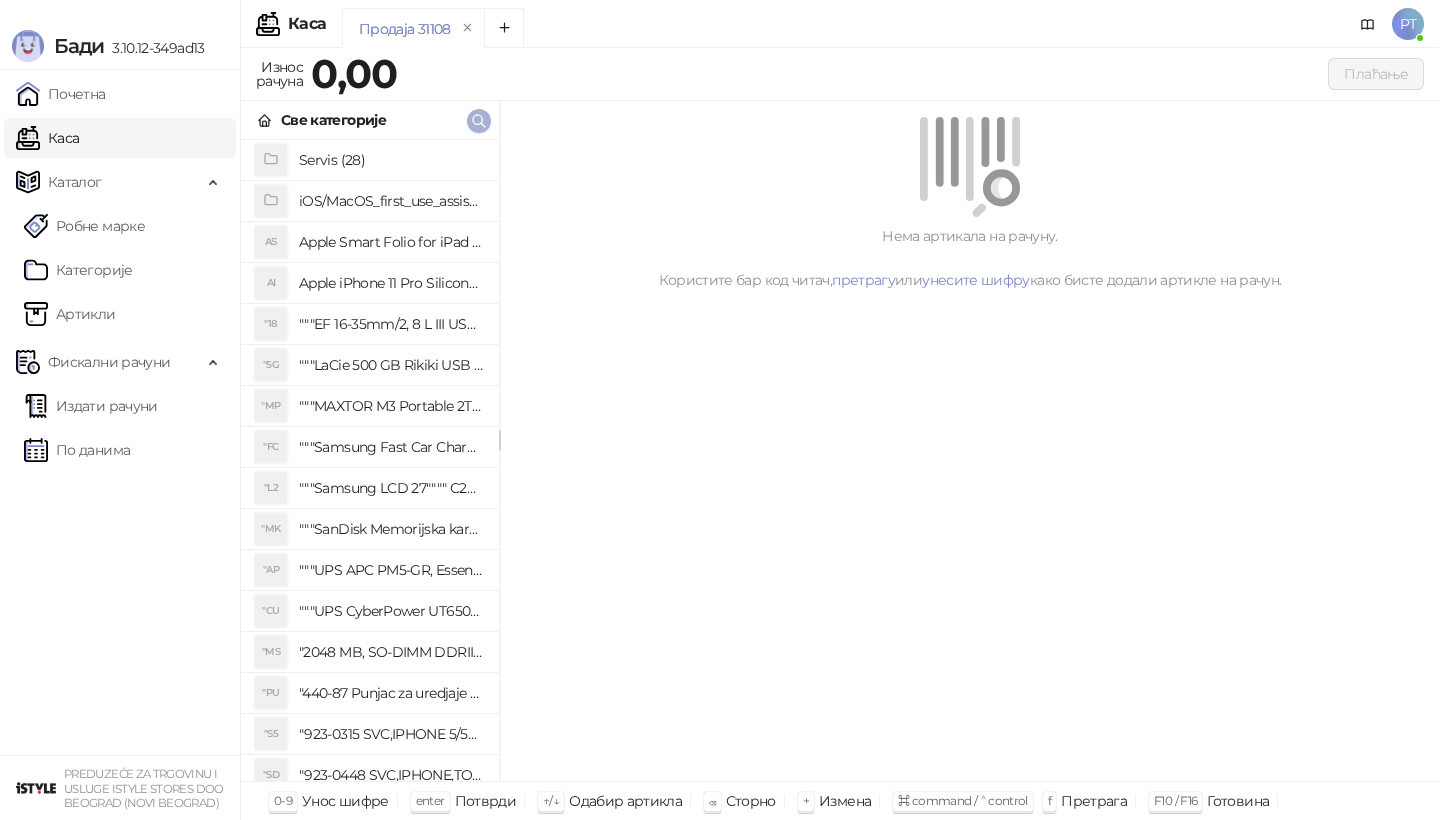 click 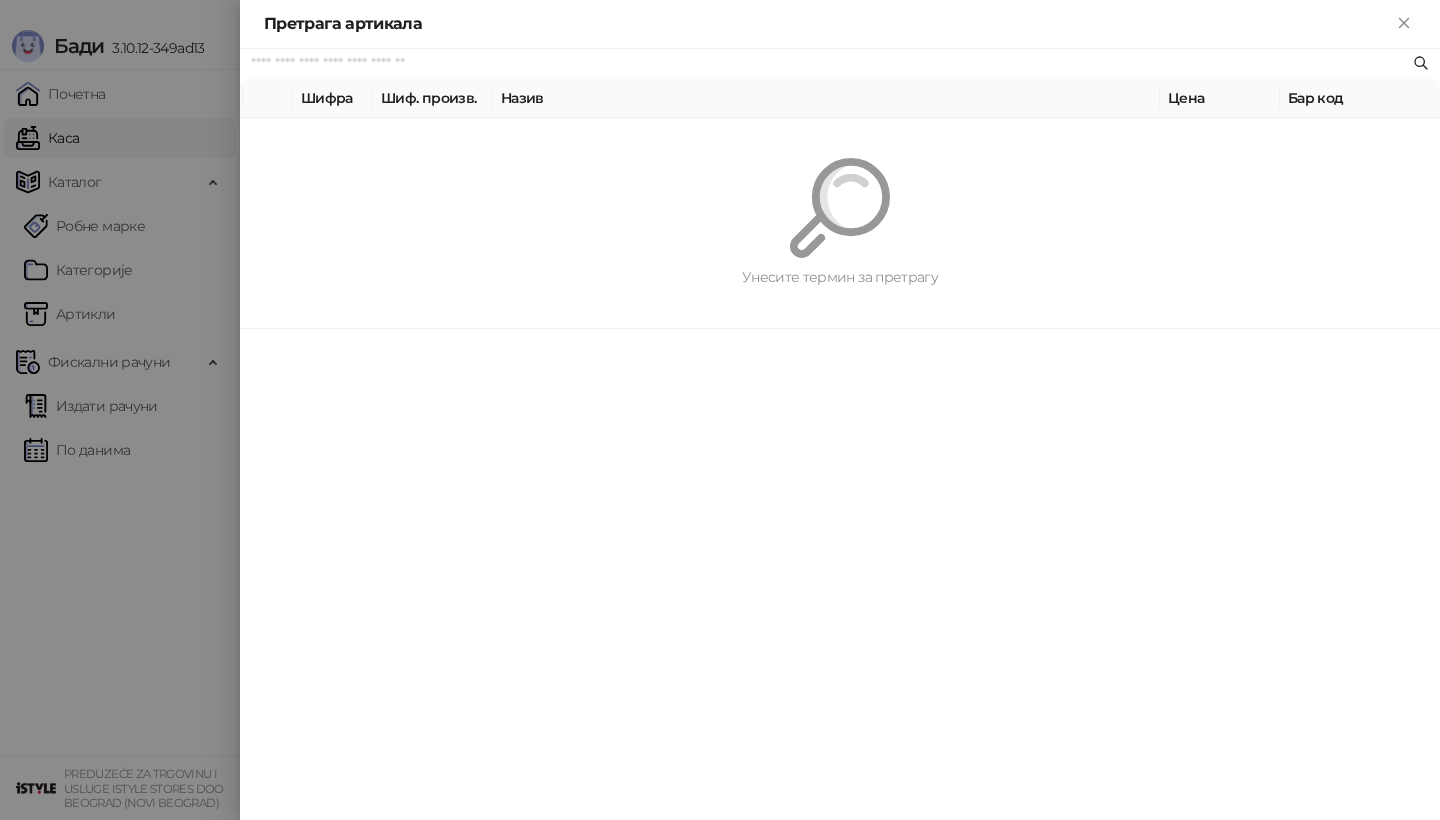 paste on "*********" 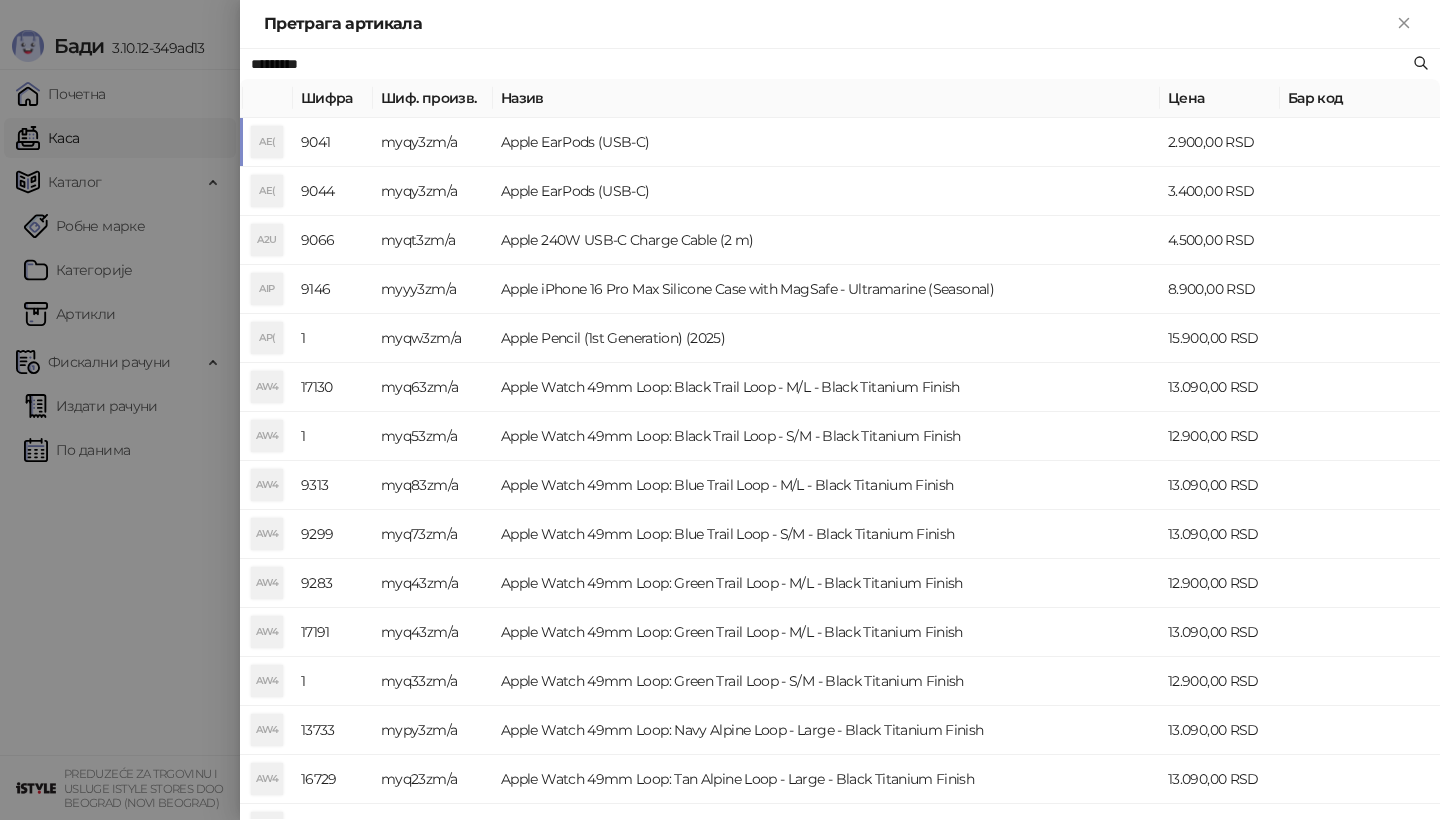 click on "AE(" at bounding box center [267, 142] 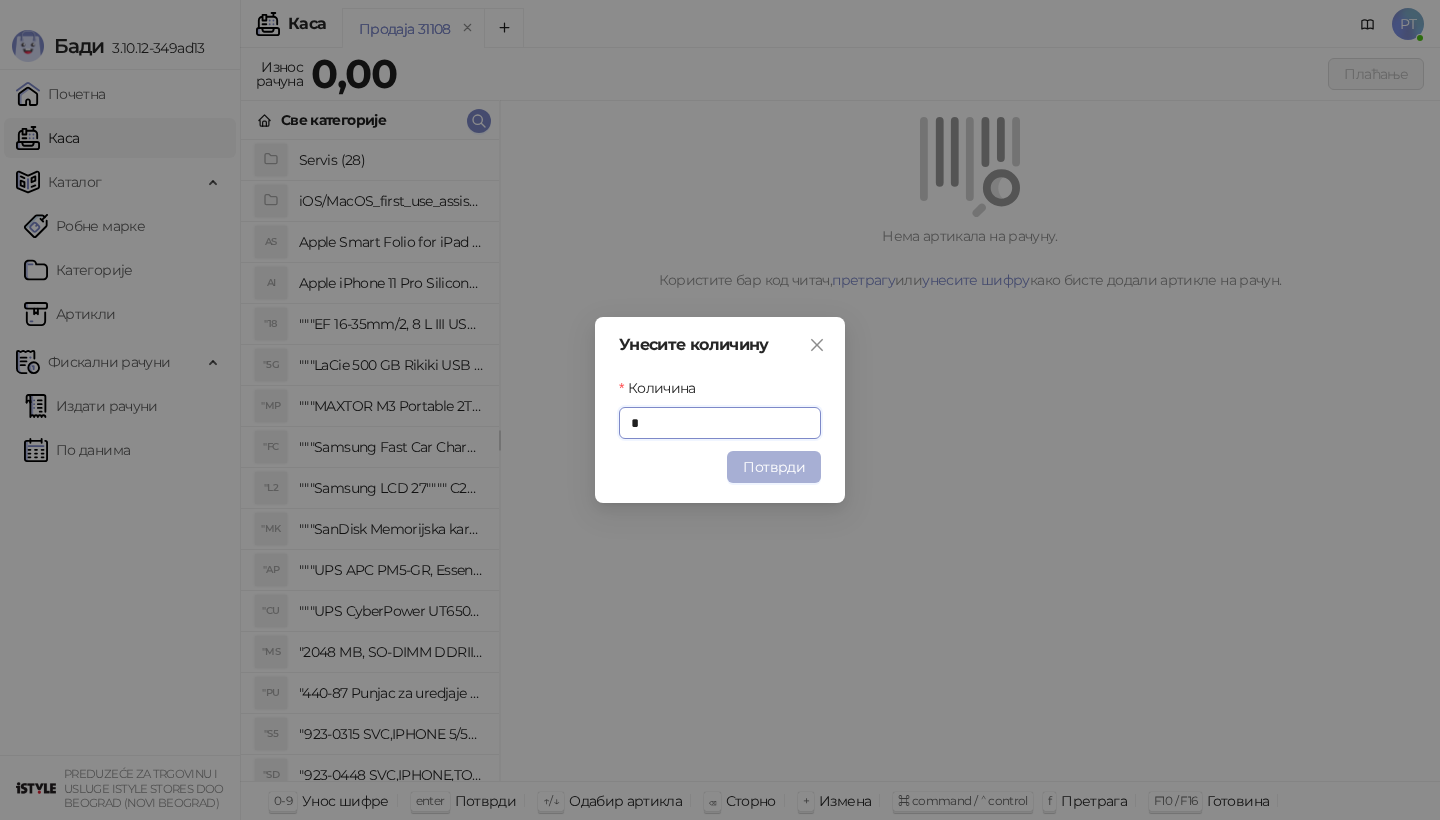 click on "Потврди" at bounding box center (774, 467) 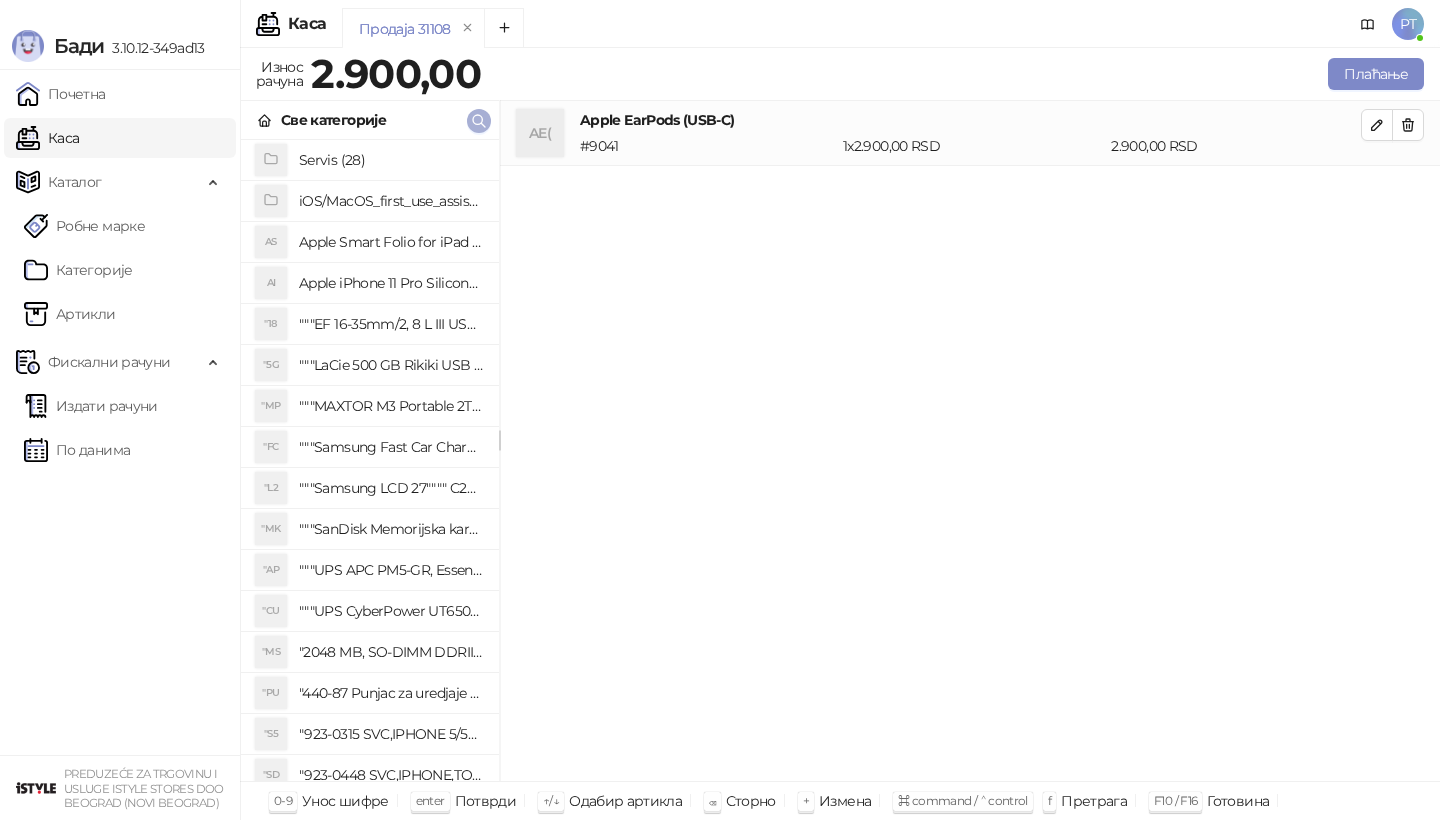 click 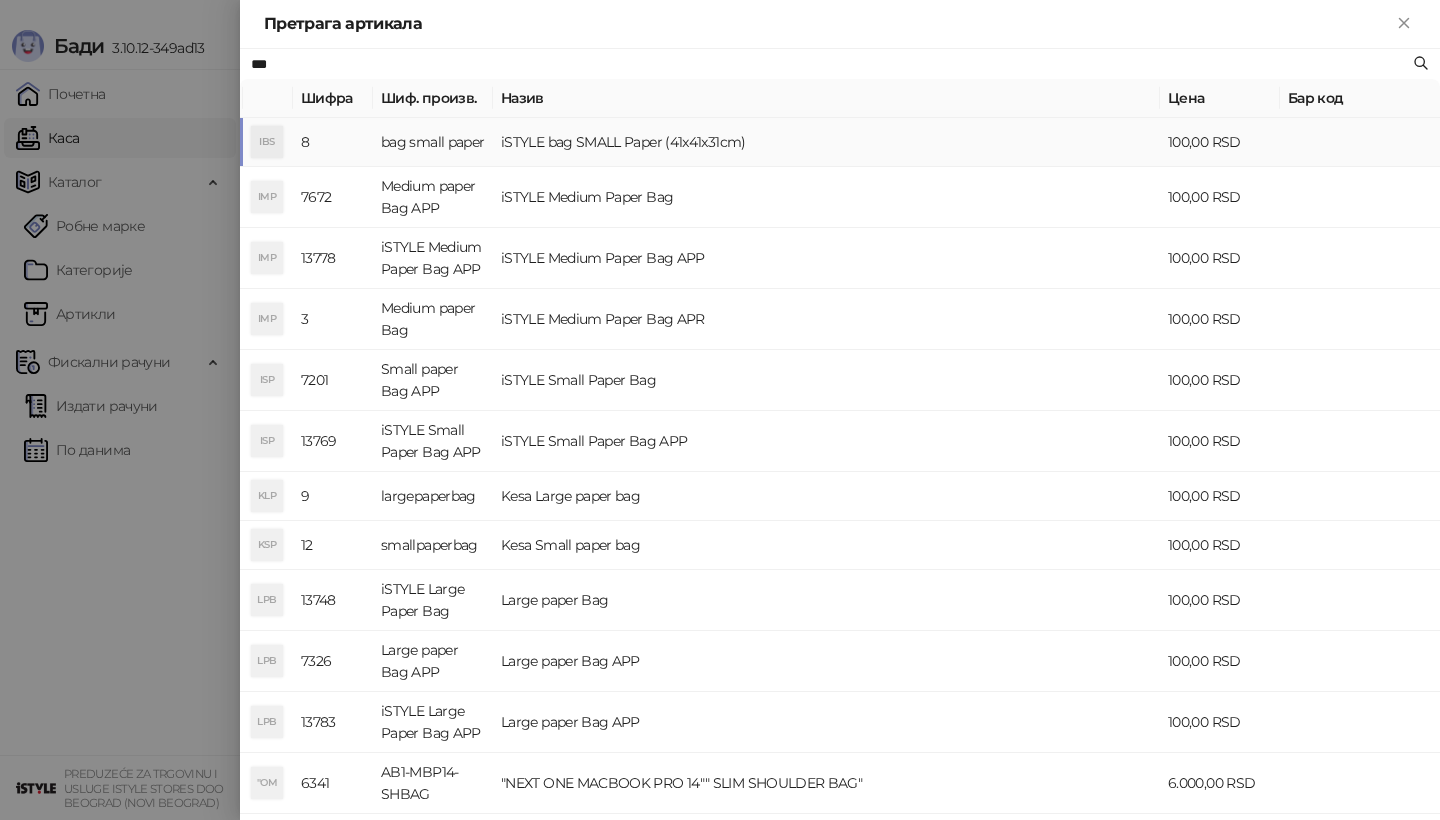 type on "***" 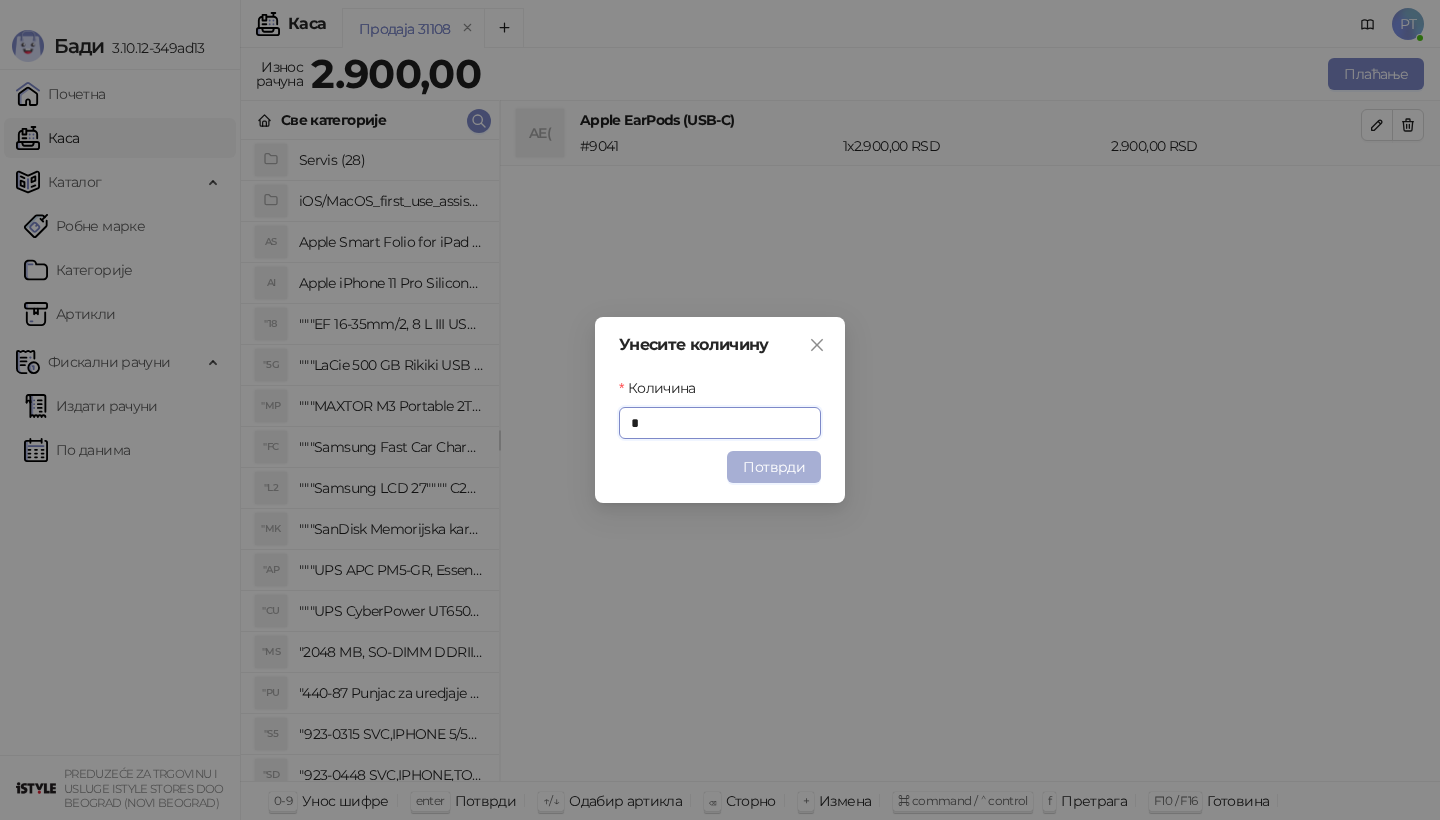 click on "Потврди" at bounding box center [774, 467] 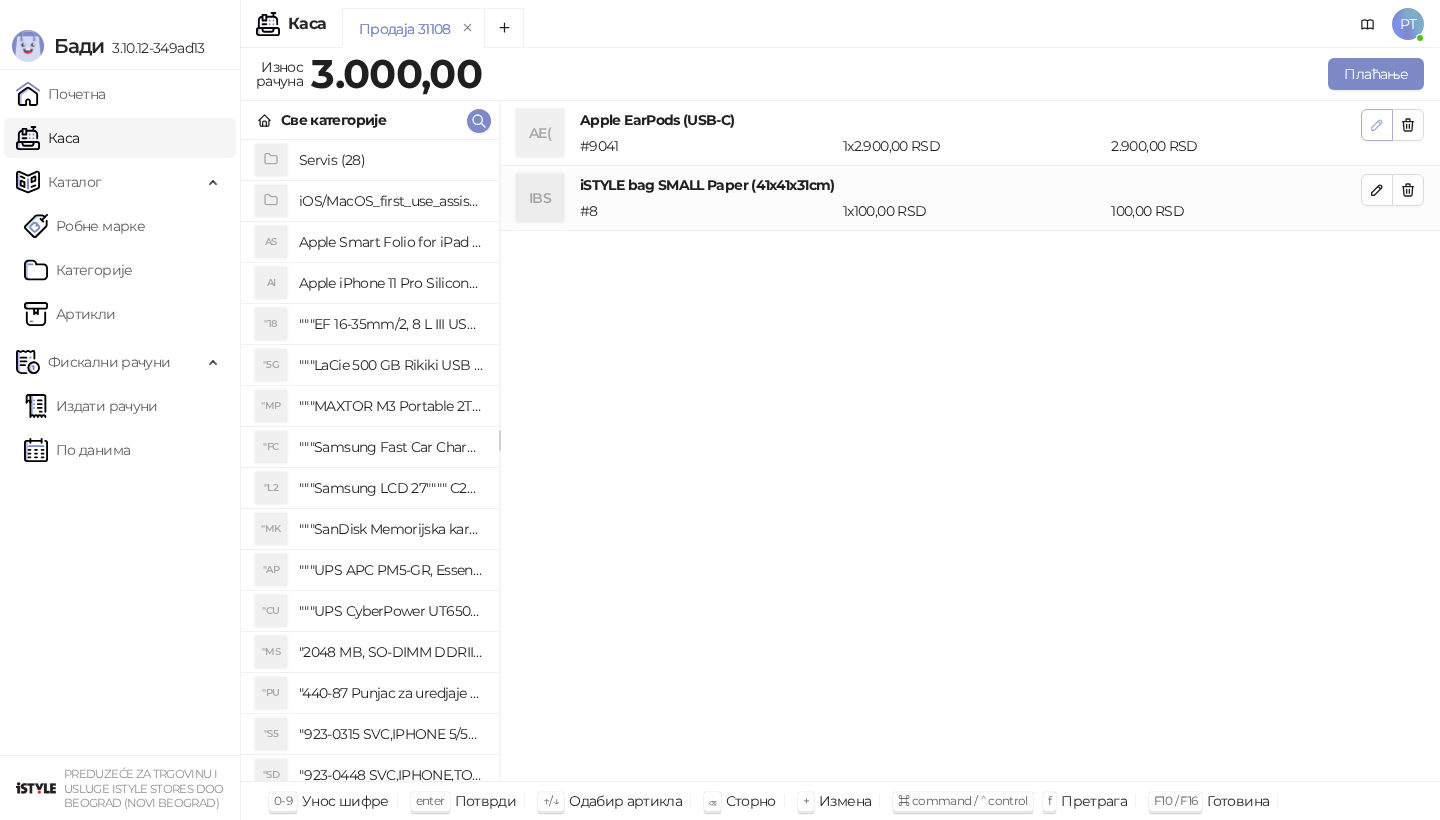 click at bounding box center (1377, 125) 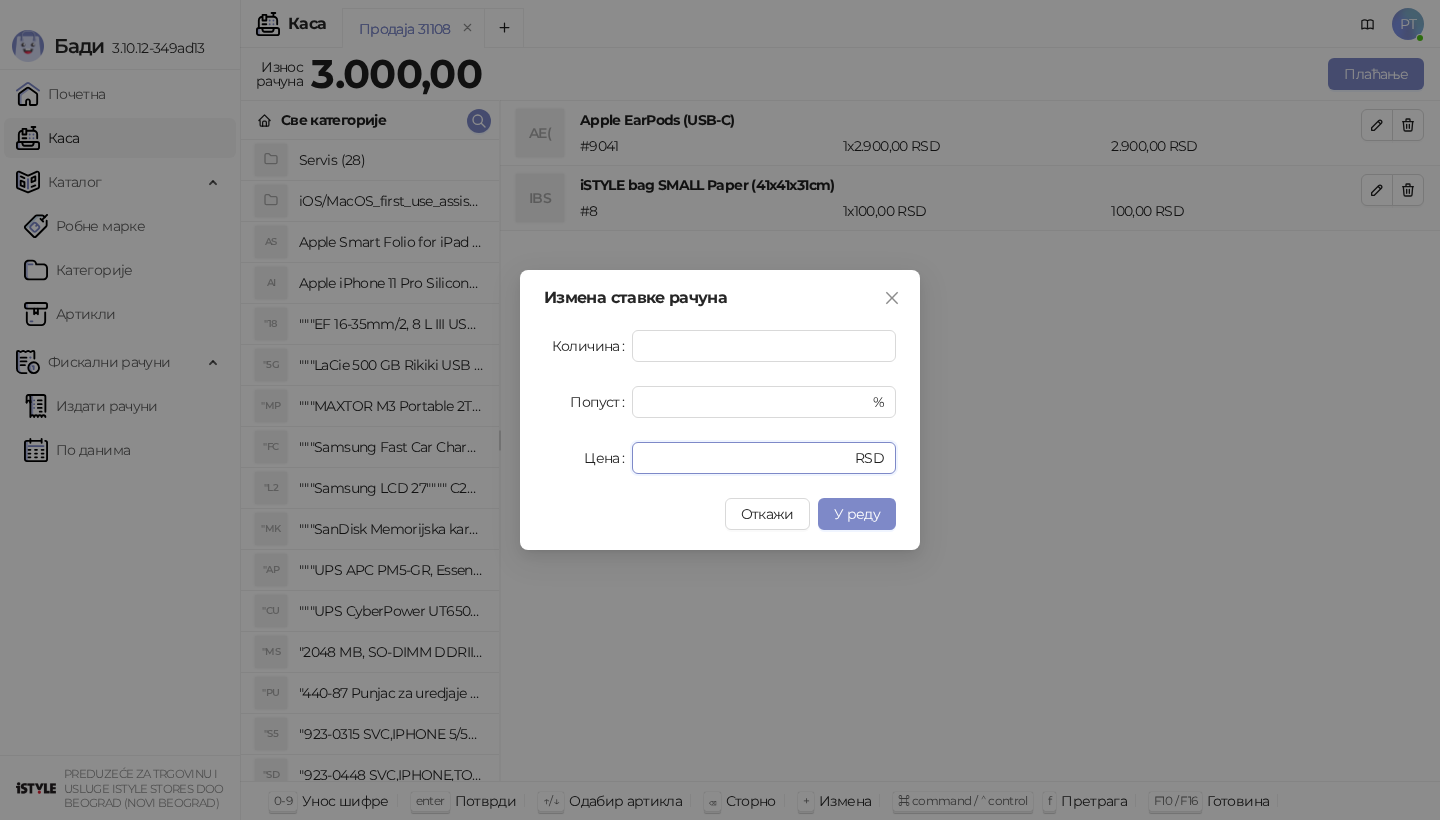 drag, startPoint x: 720, startPoint y: 455, endPoint x: 465, endPoint y: 464, distance: 255.15877 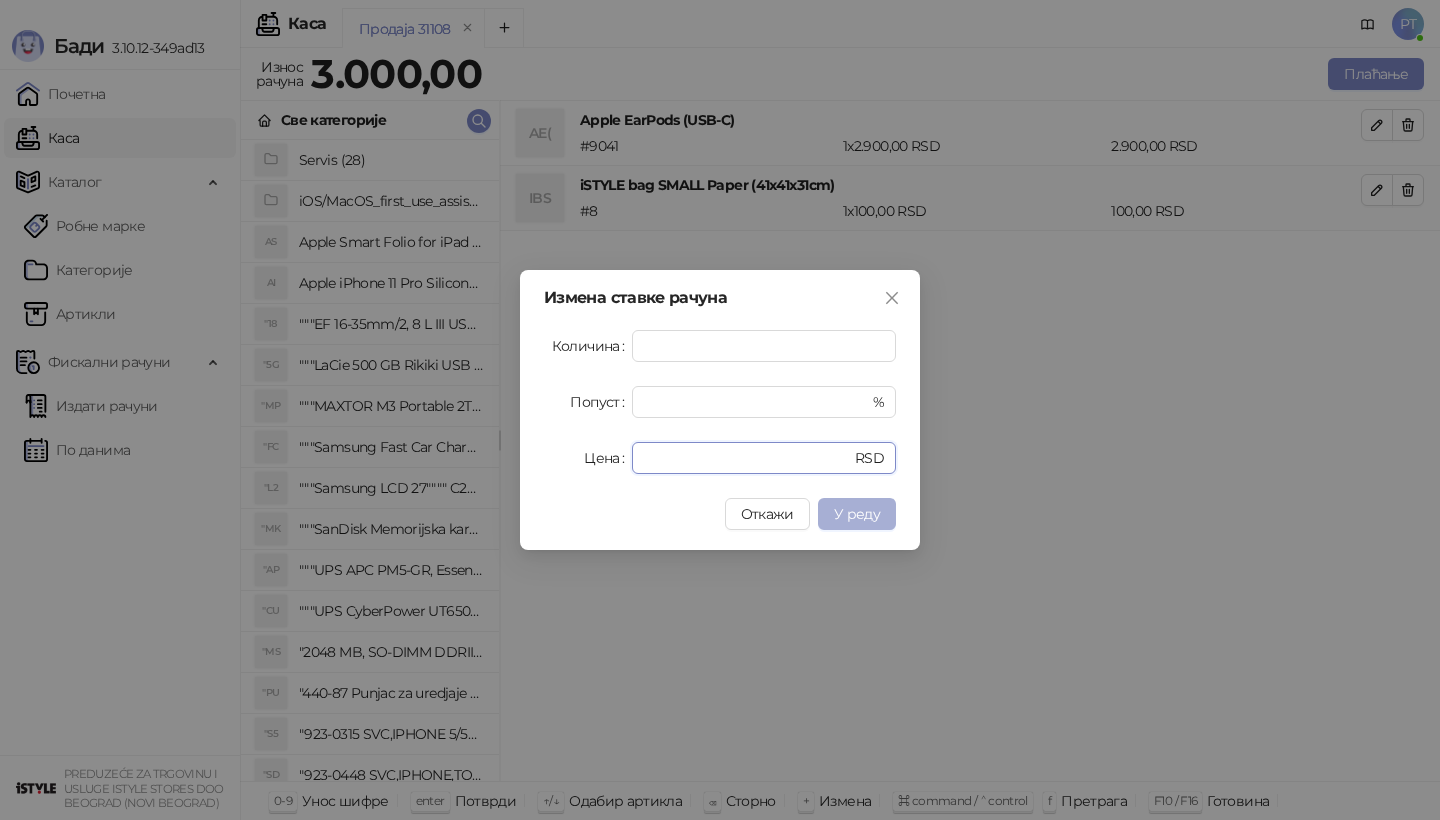 type on "****" 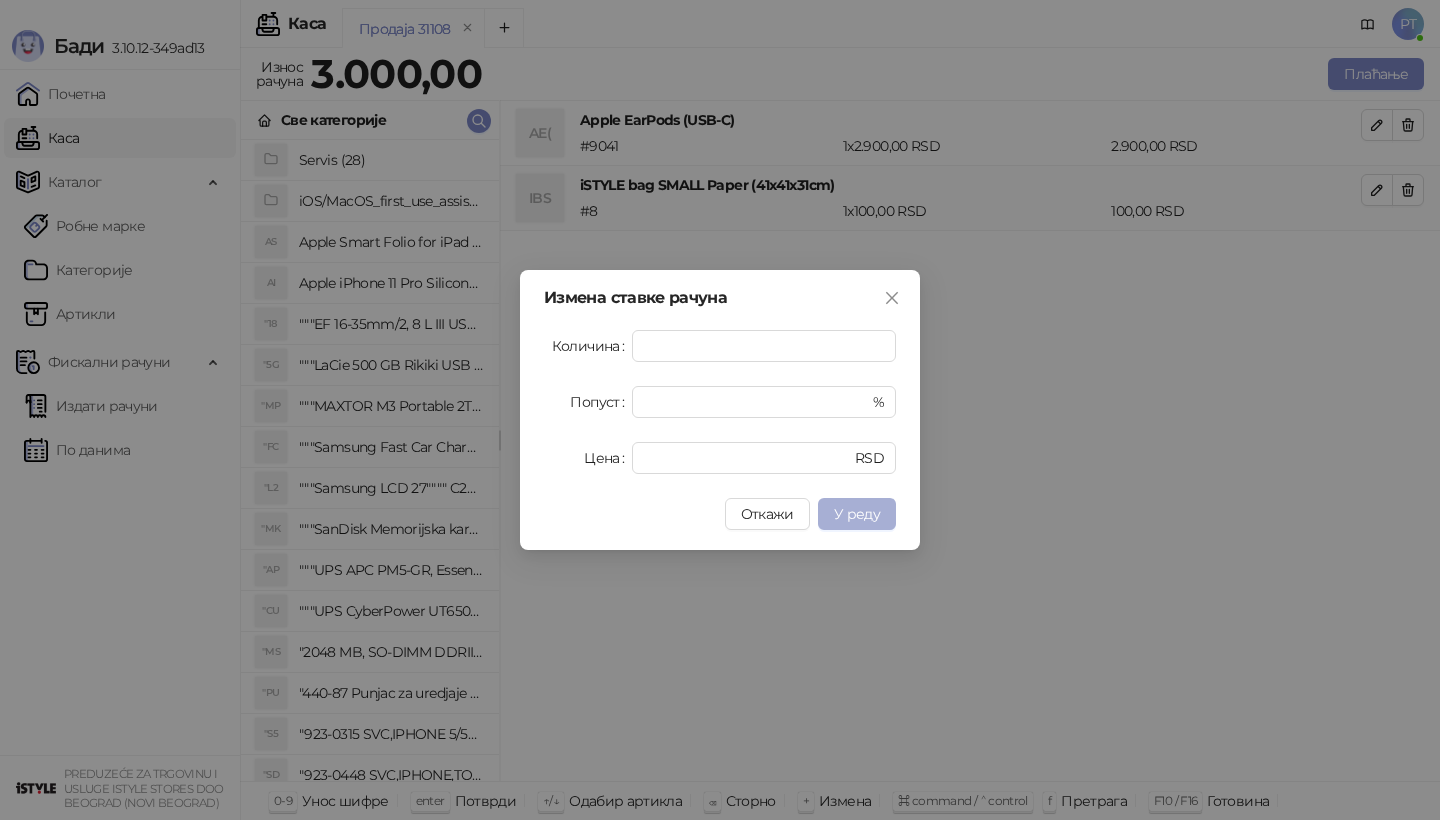 click on "У реду" at bounding box center (857, 514) 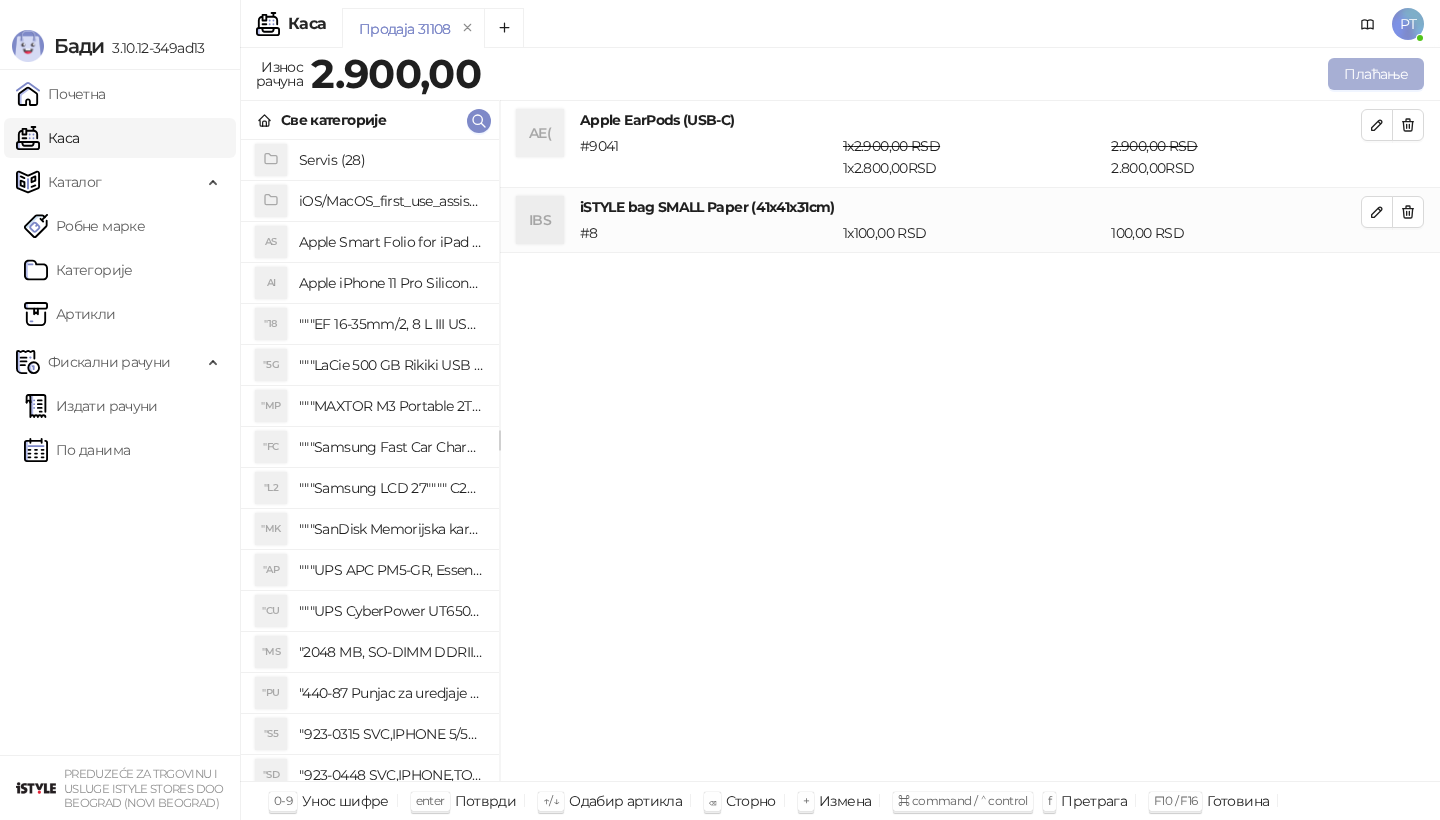 click on "Плаћање" at bounding box center (1376, 74) 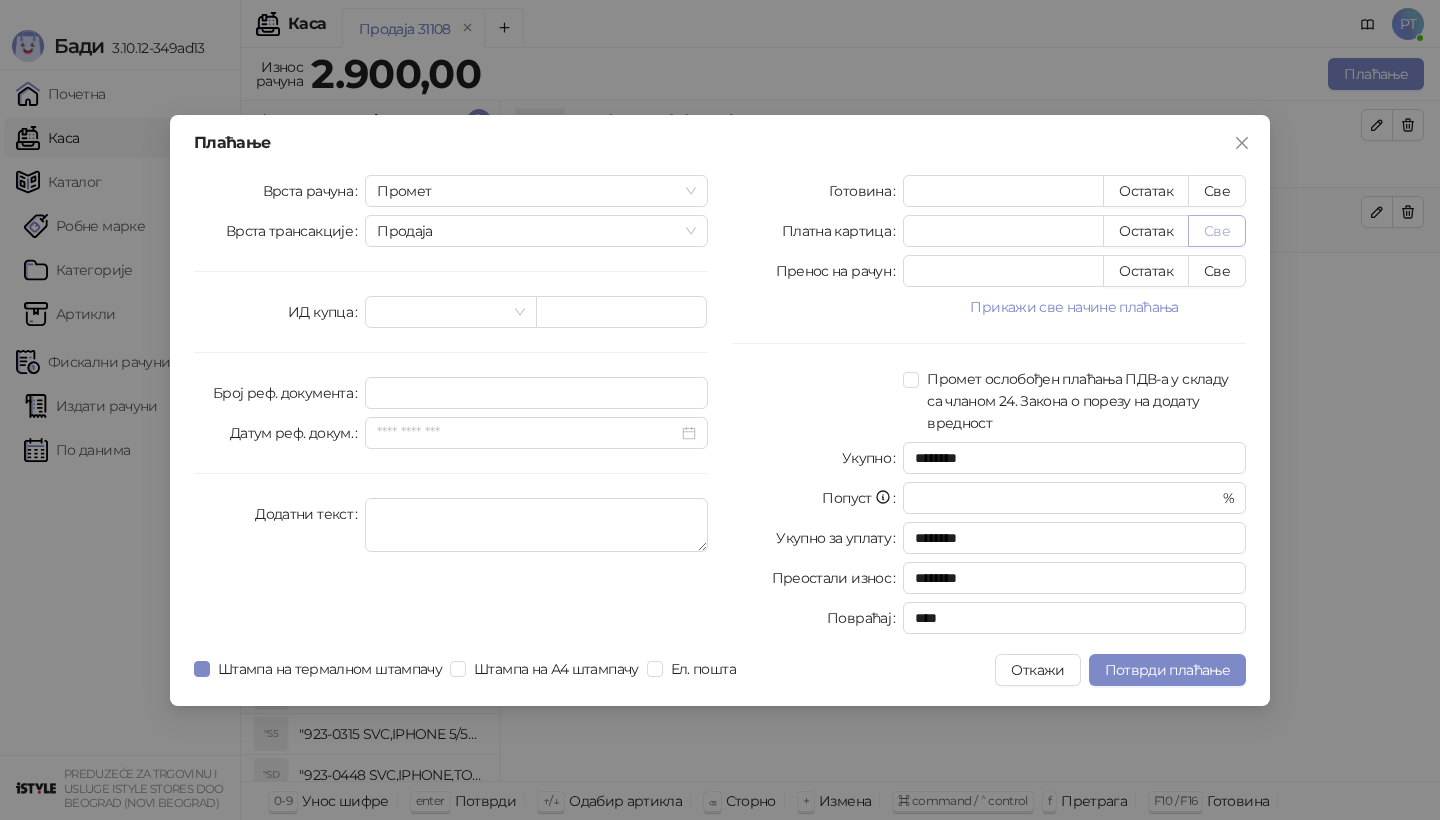 click on "Све" at bounding box center [1217, 231] 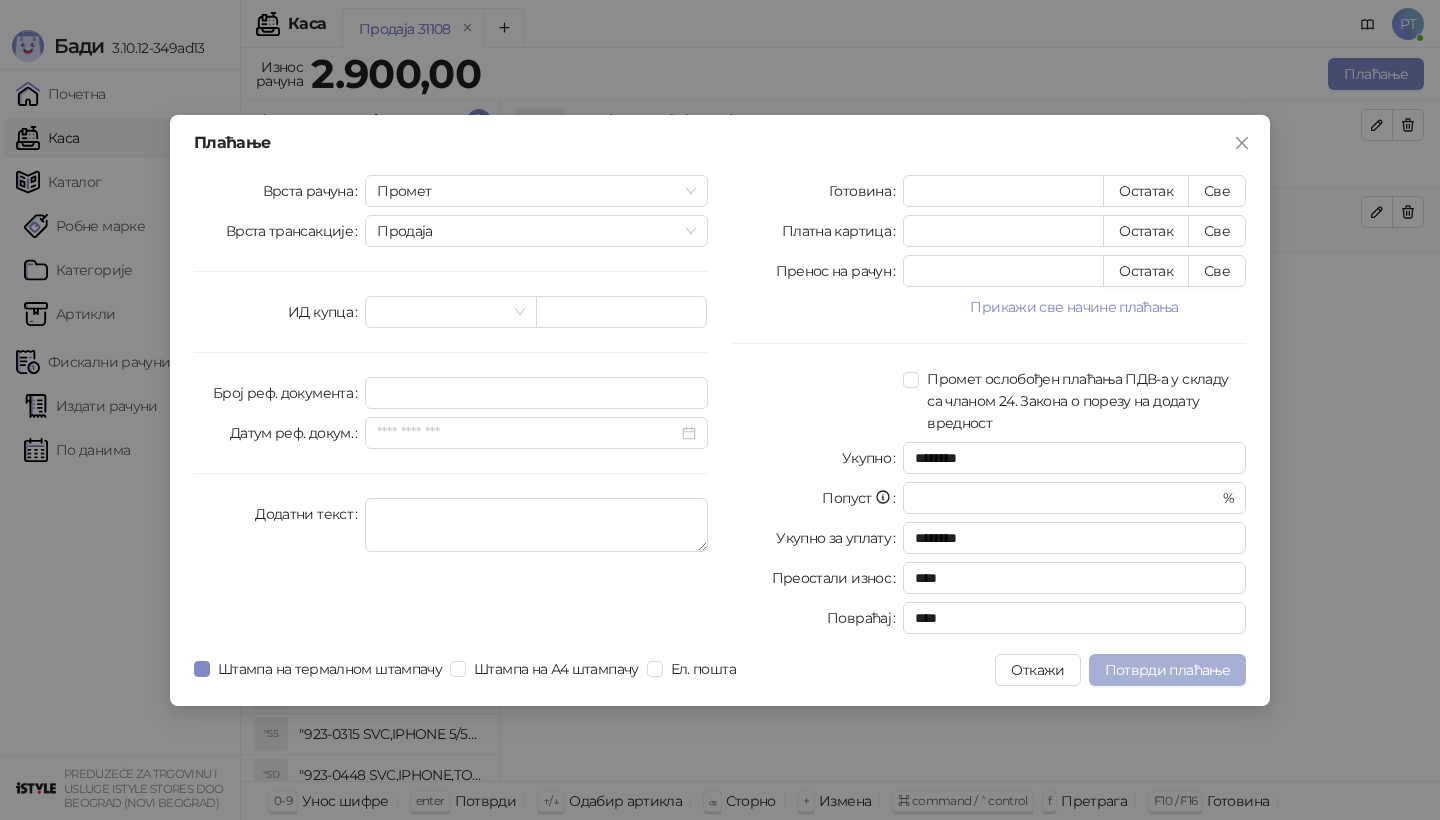 click on "Потврди плаћање" at bounding box center [1167, 670] 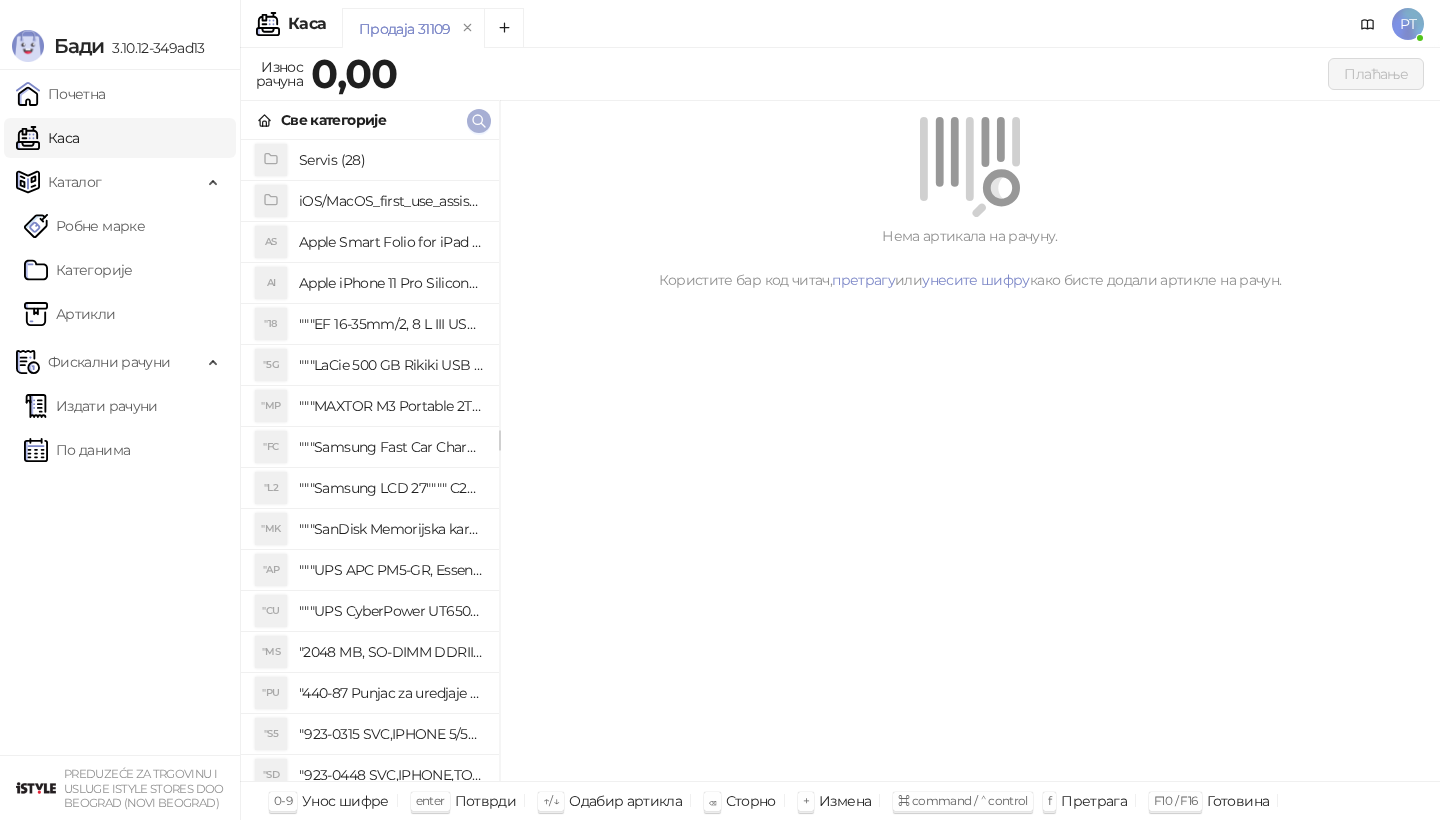 click 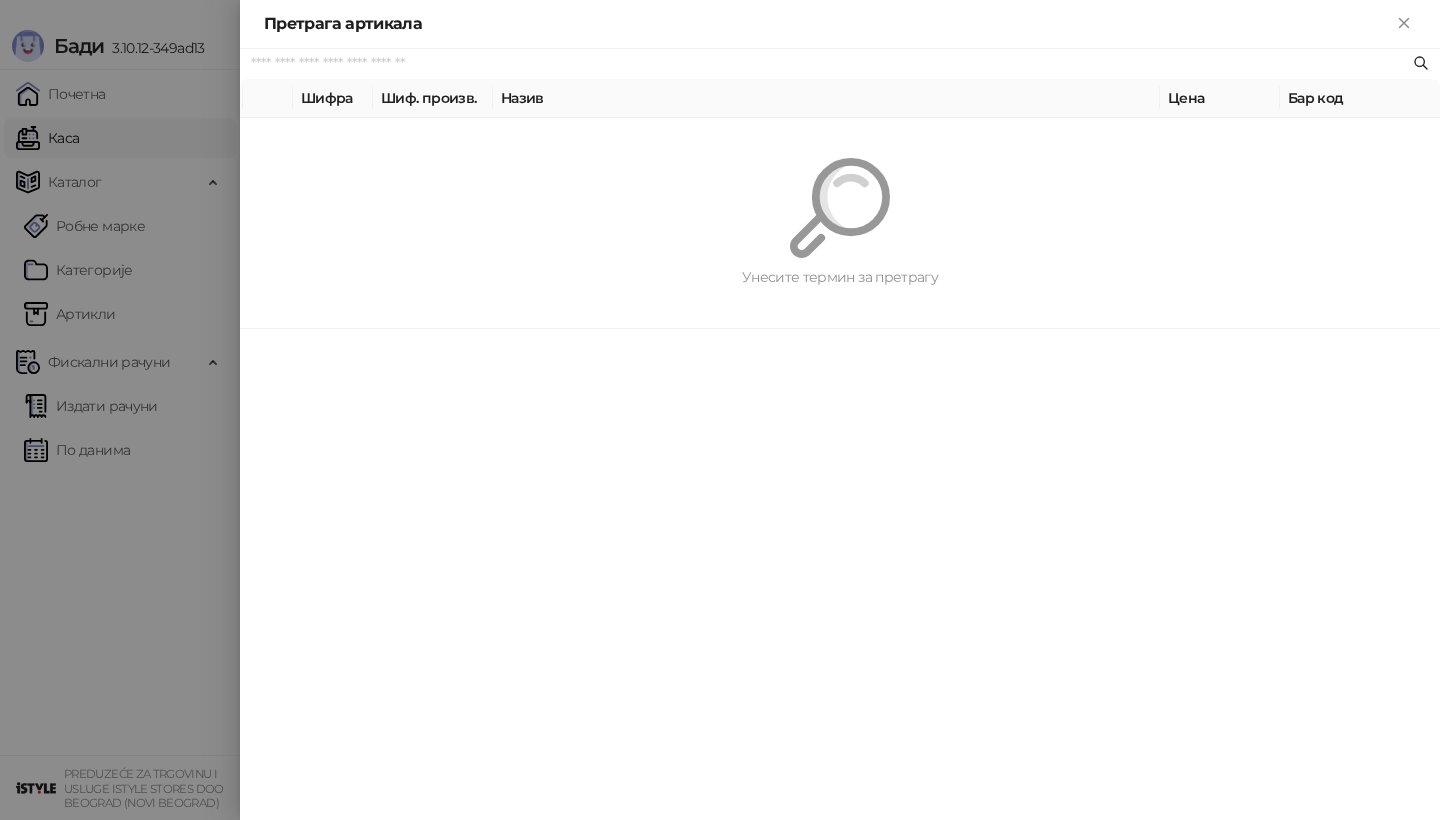 paste on "*********" 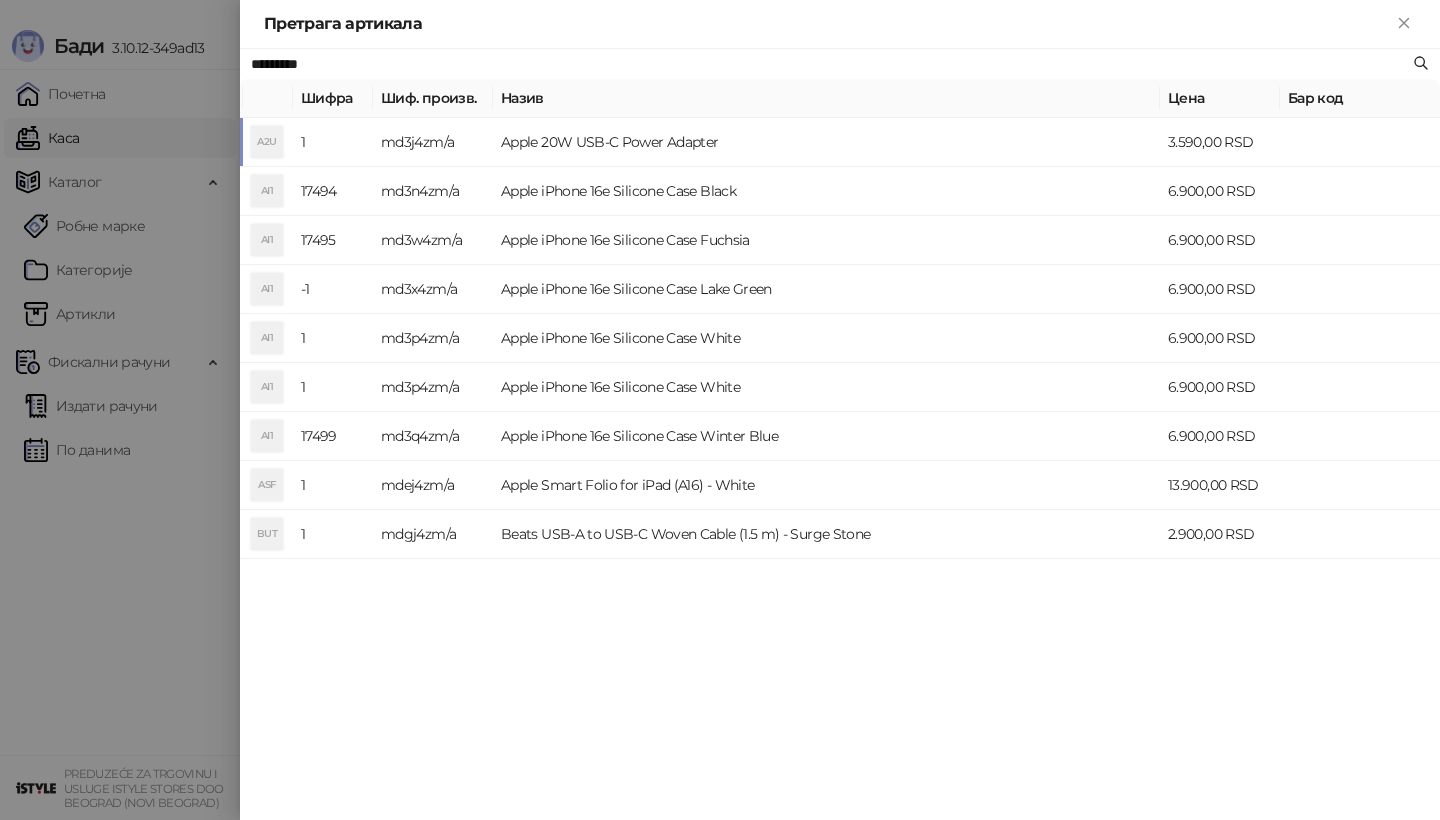 click on "A2U" at bounding box center (267, 142) 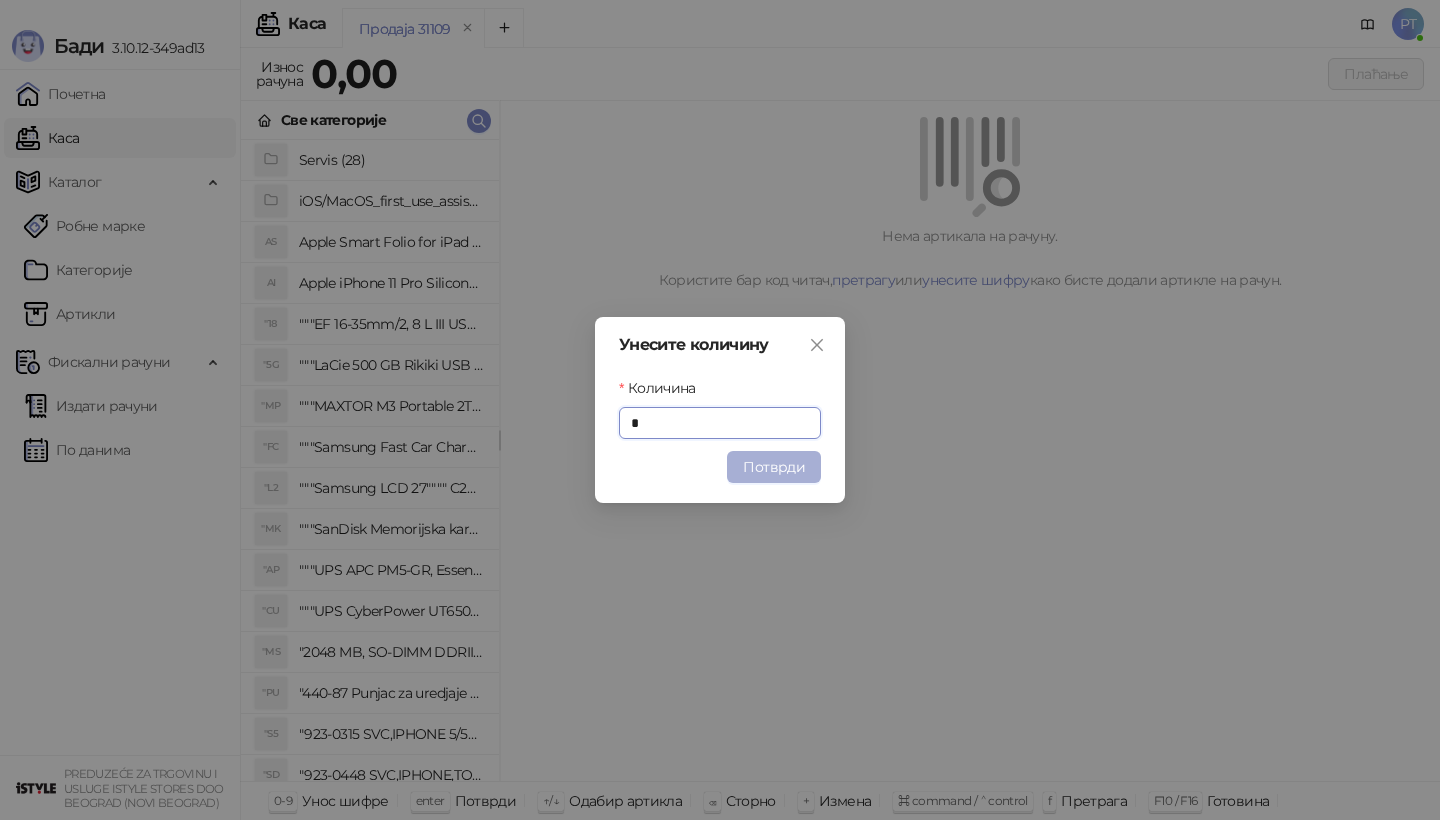click on "Потврди" at bounding box center (774, 467) 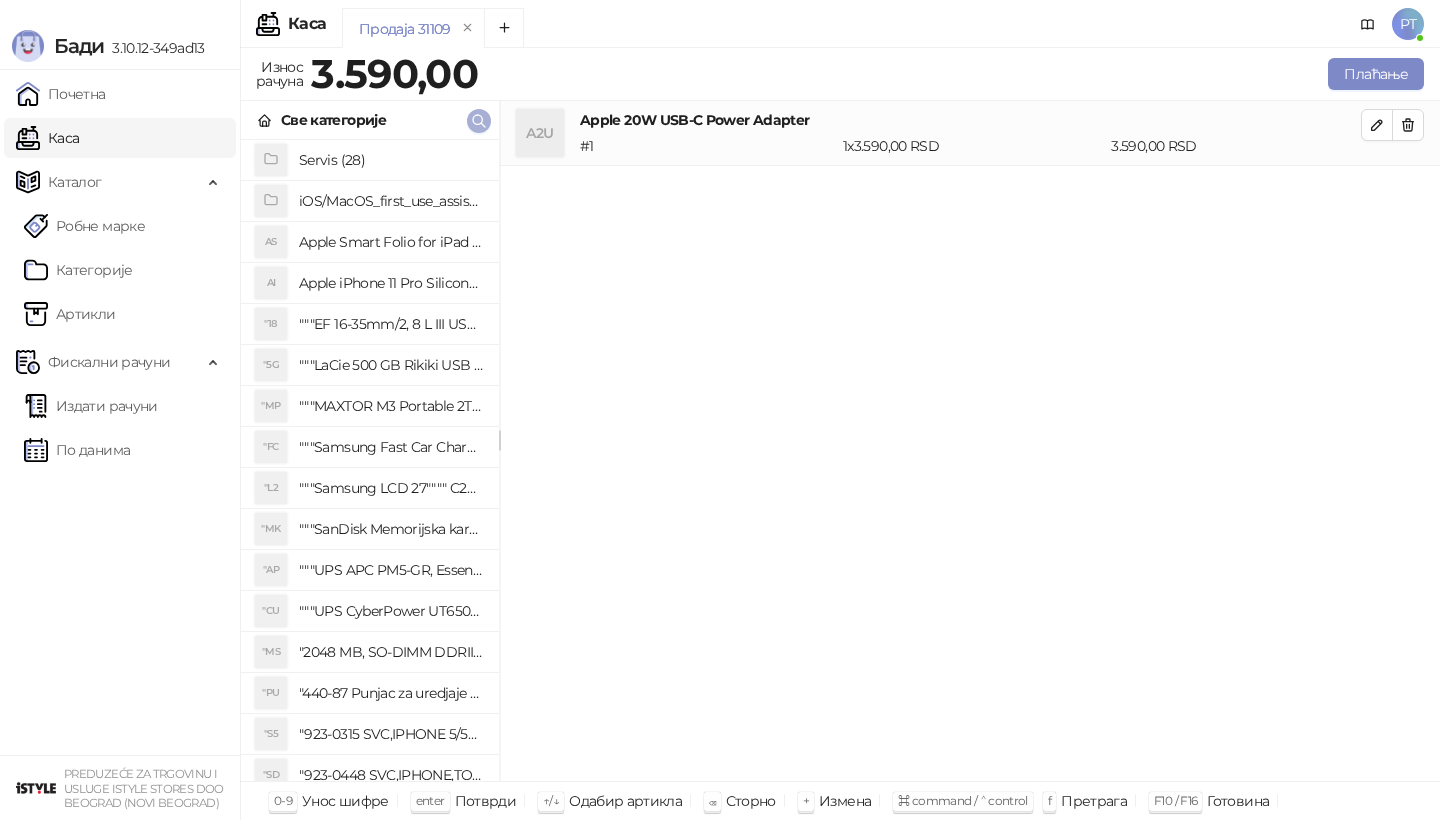 click 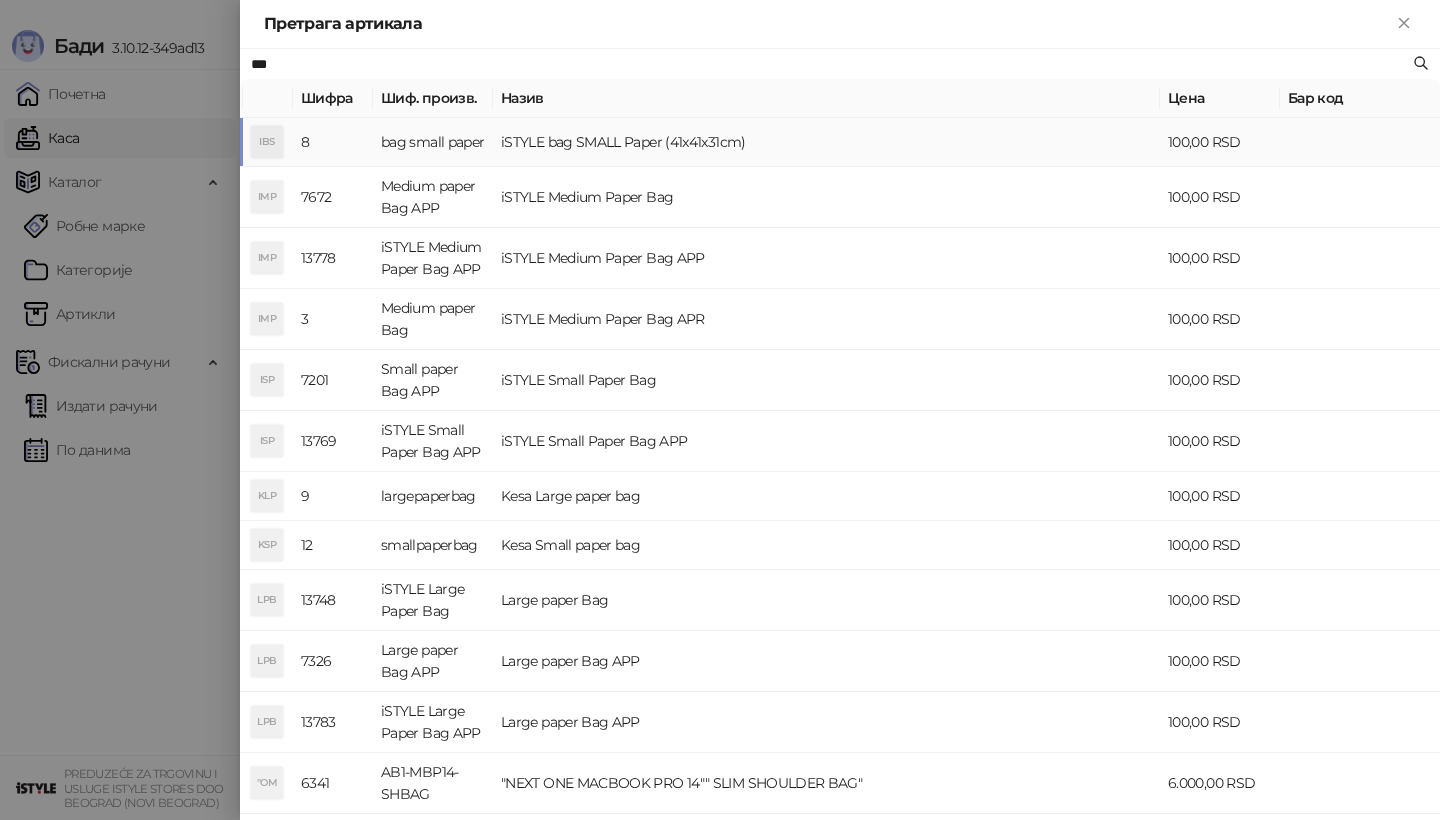 type on "***" 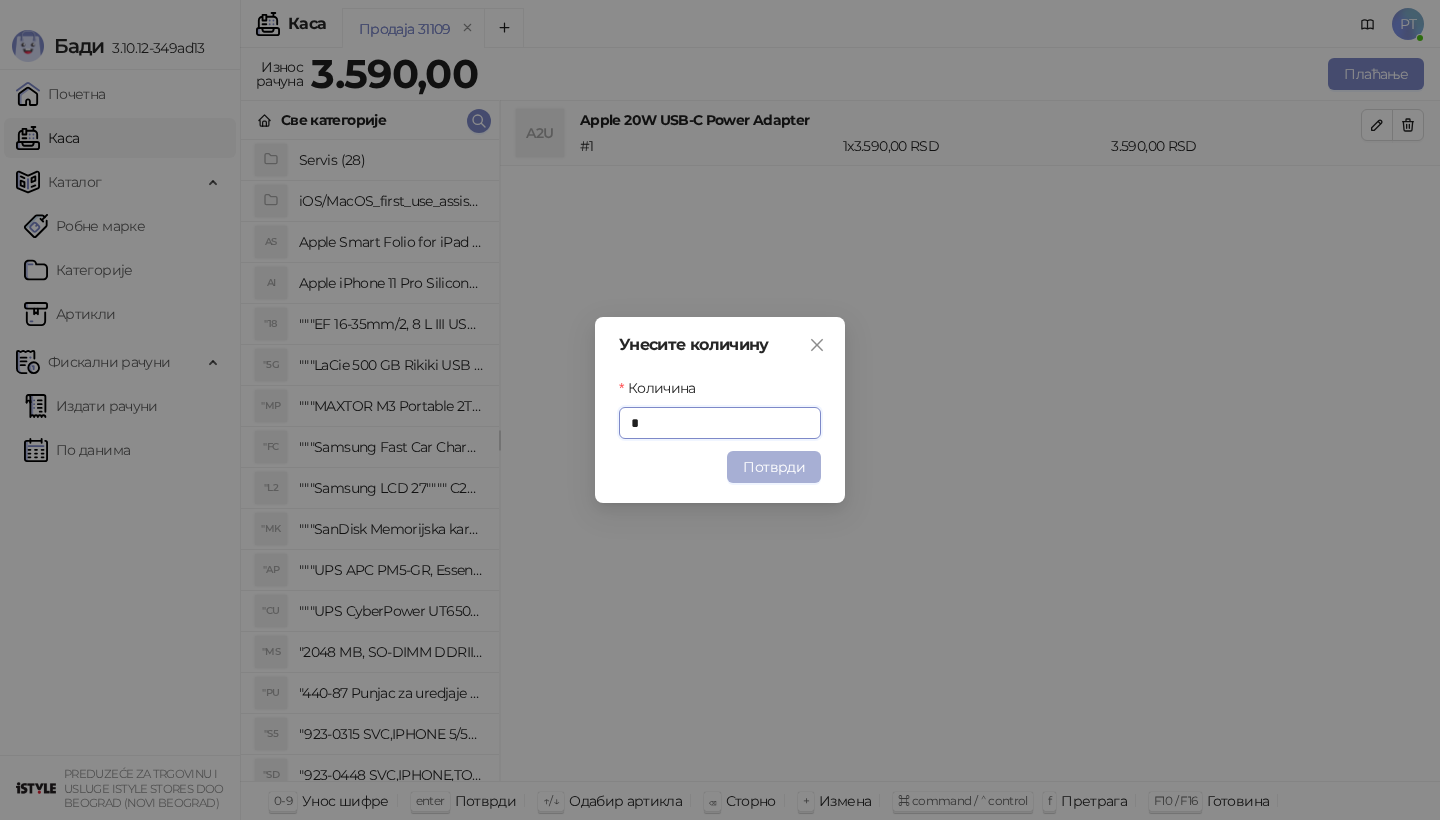 click on "Потврди" at bounding box center [774, 467] 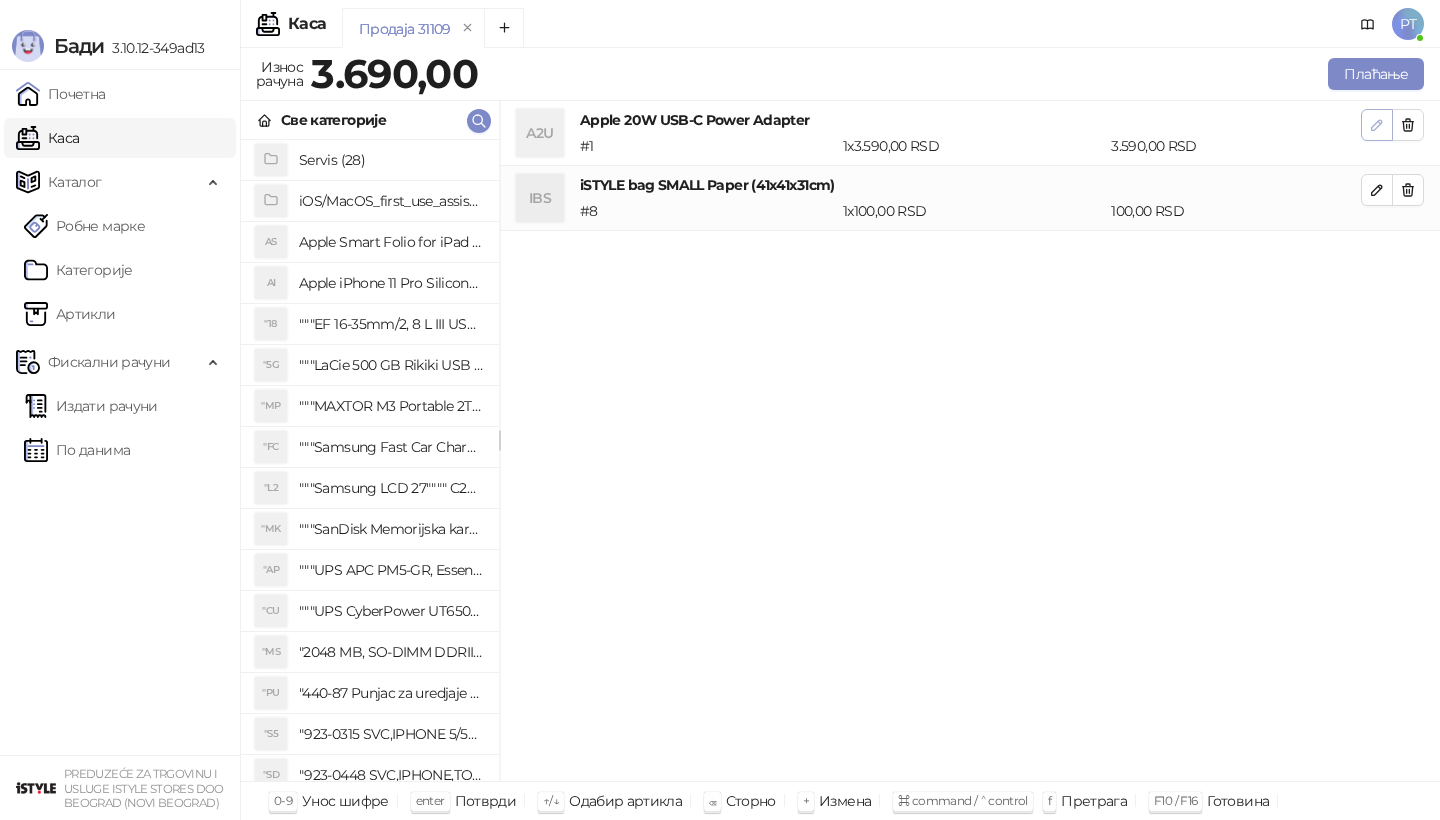 click 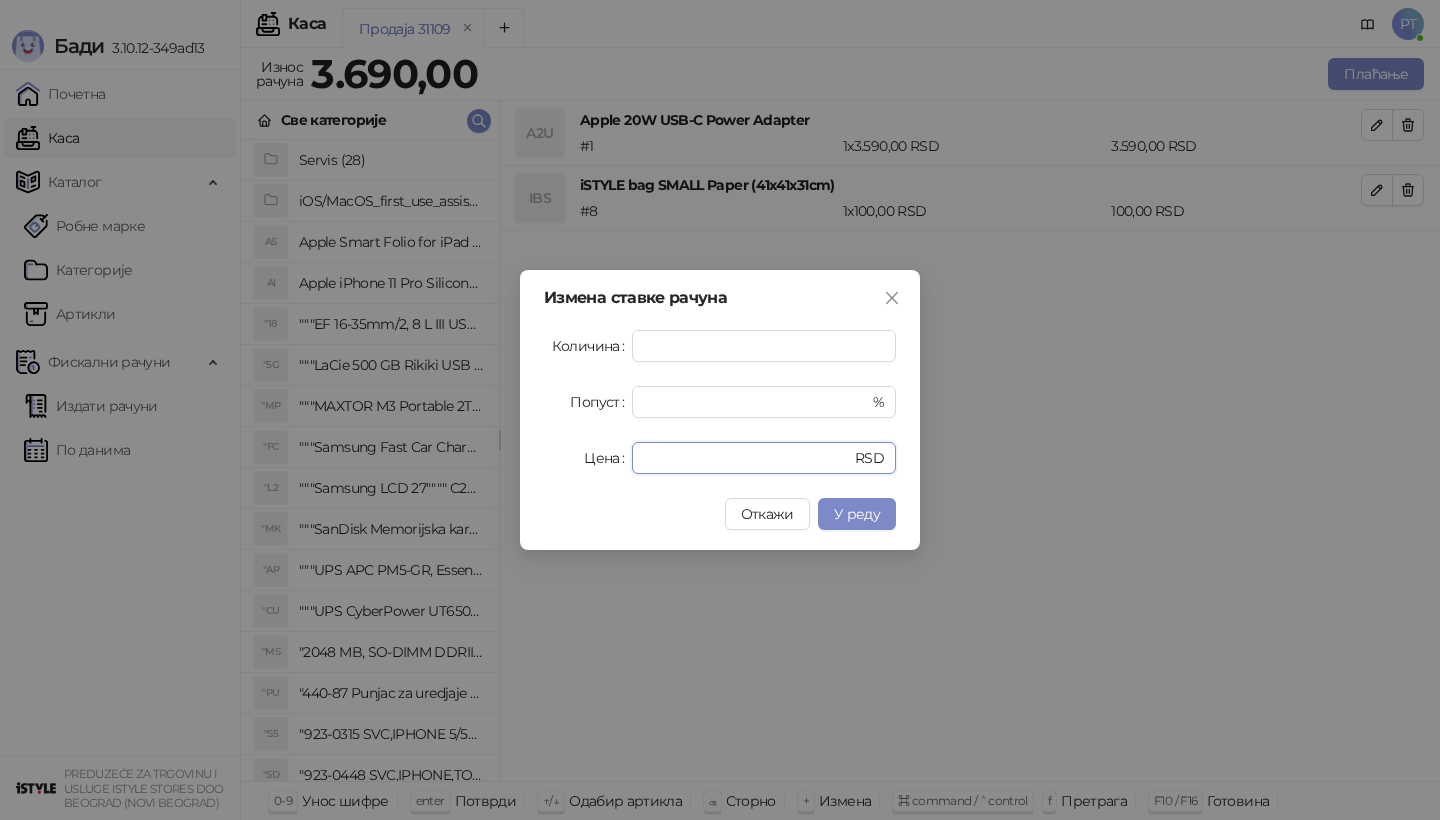 drag, startPoint x: 702, startPoint y: 459, endPoint x: 471, endPoint y: 459, distance: 231 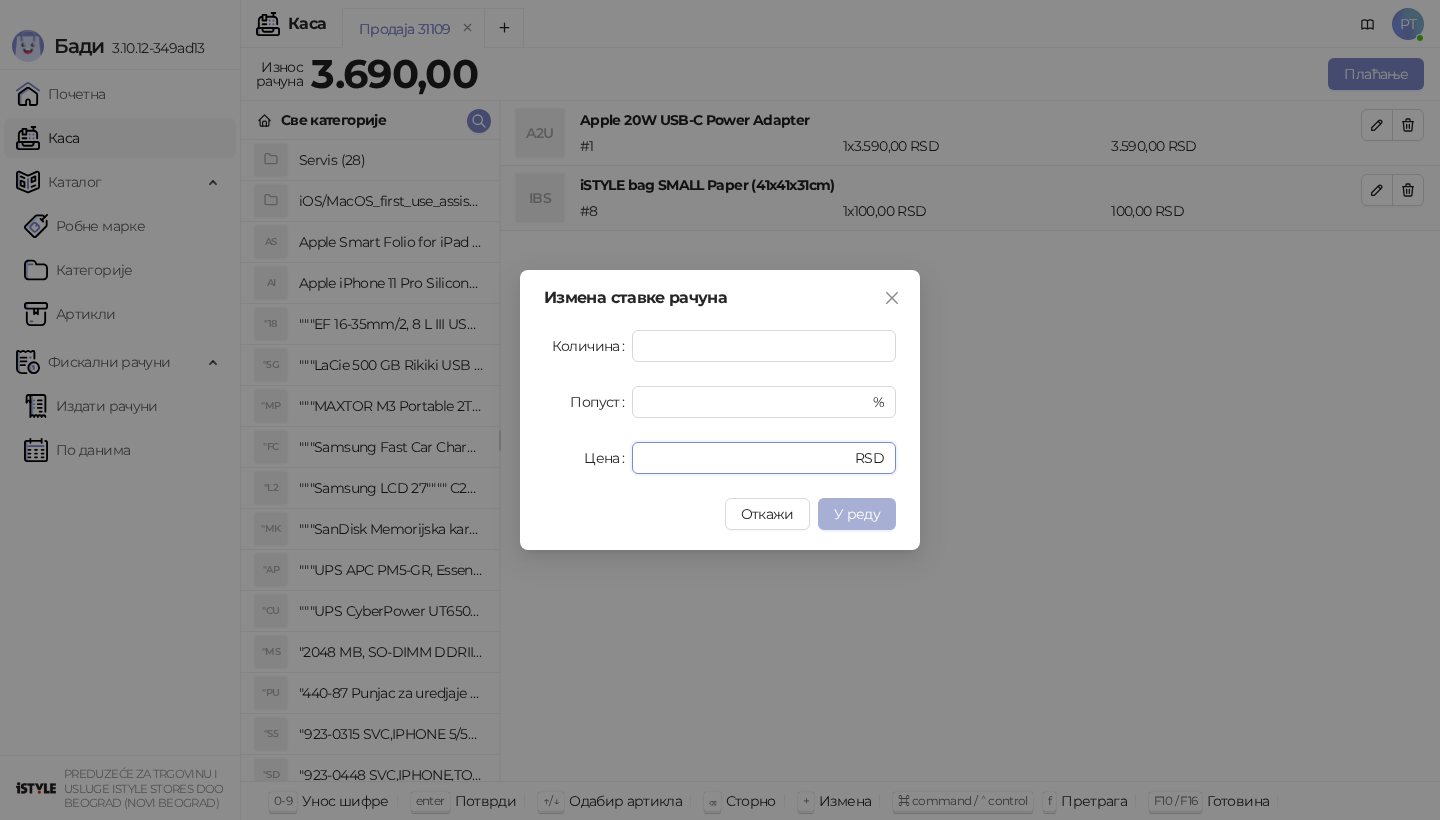 type on "****" 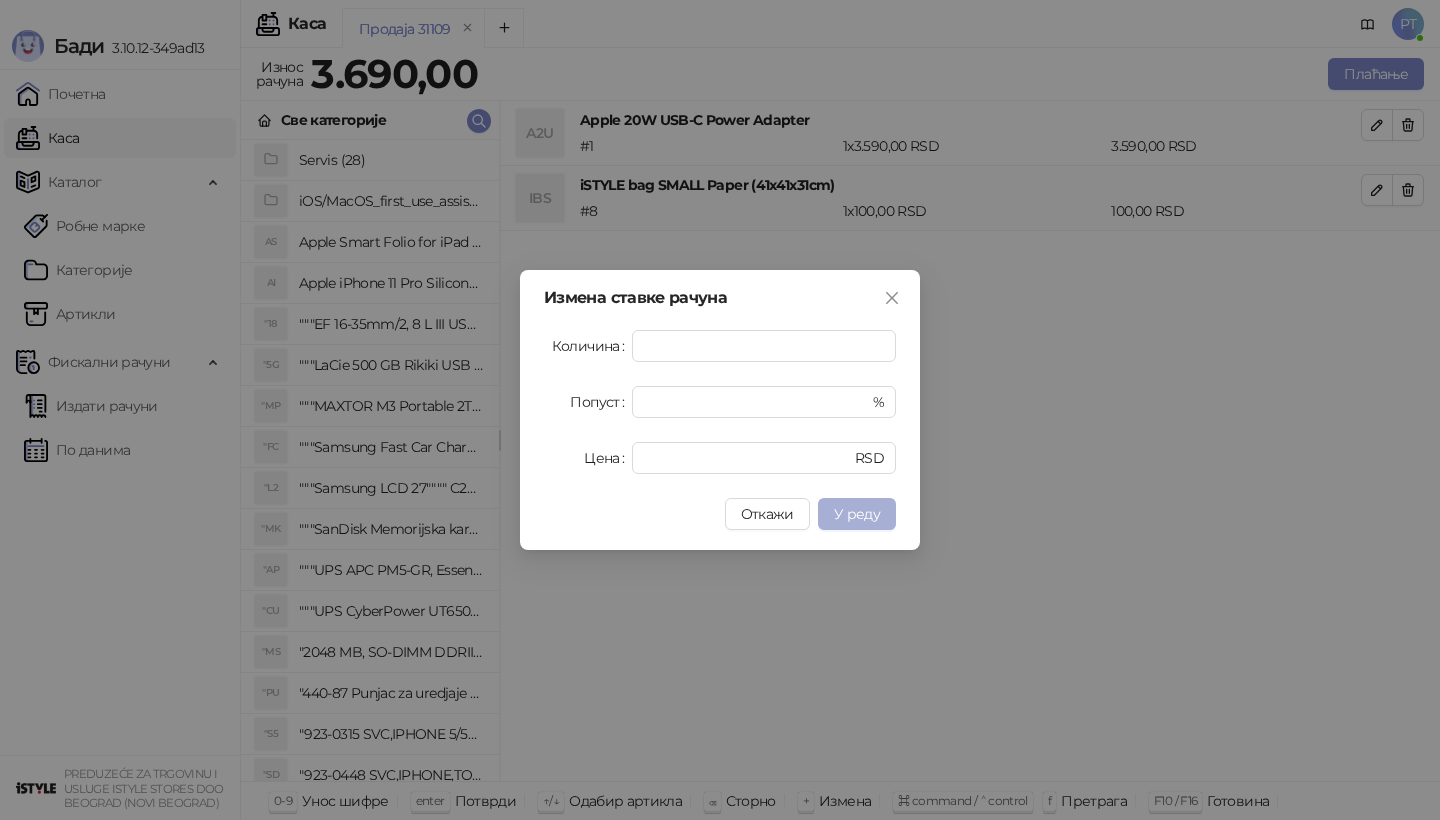 click on "У реду" at bounding box center (857, 514) 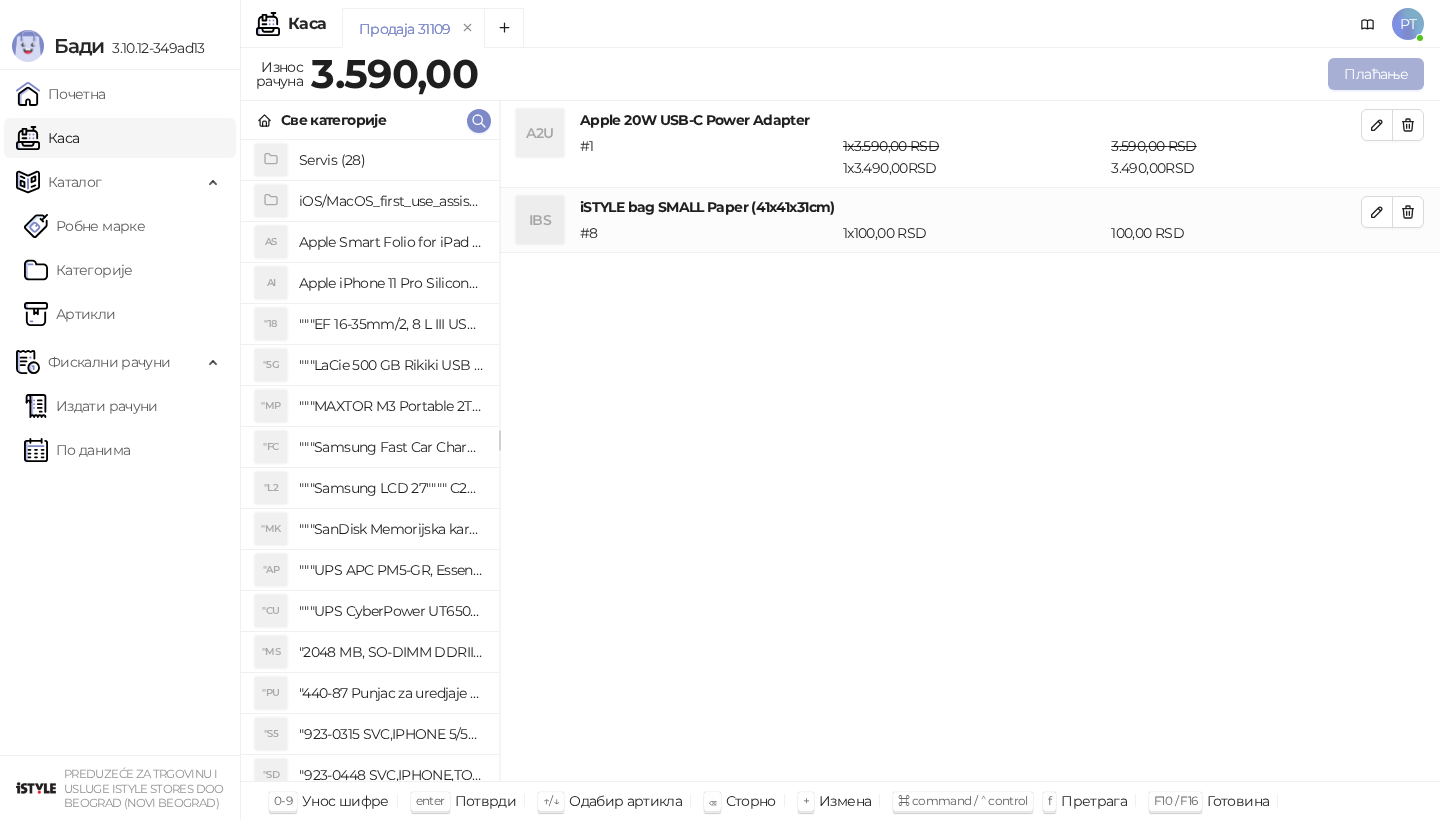 click on "Плаћање" at bounding box center [1376, 74] 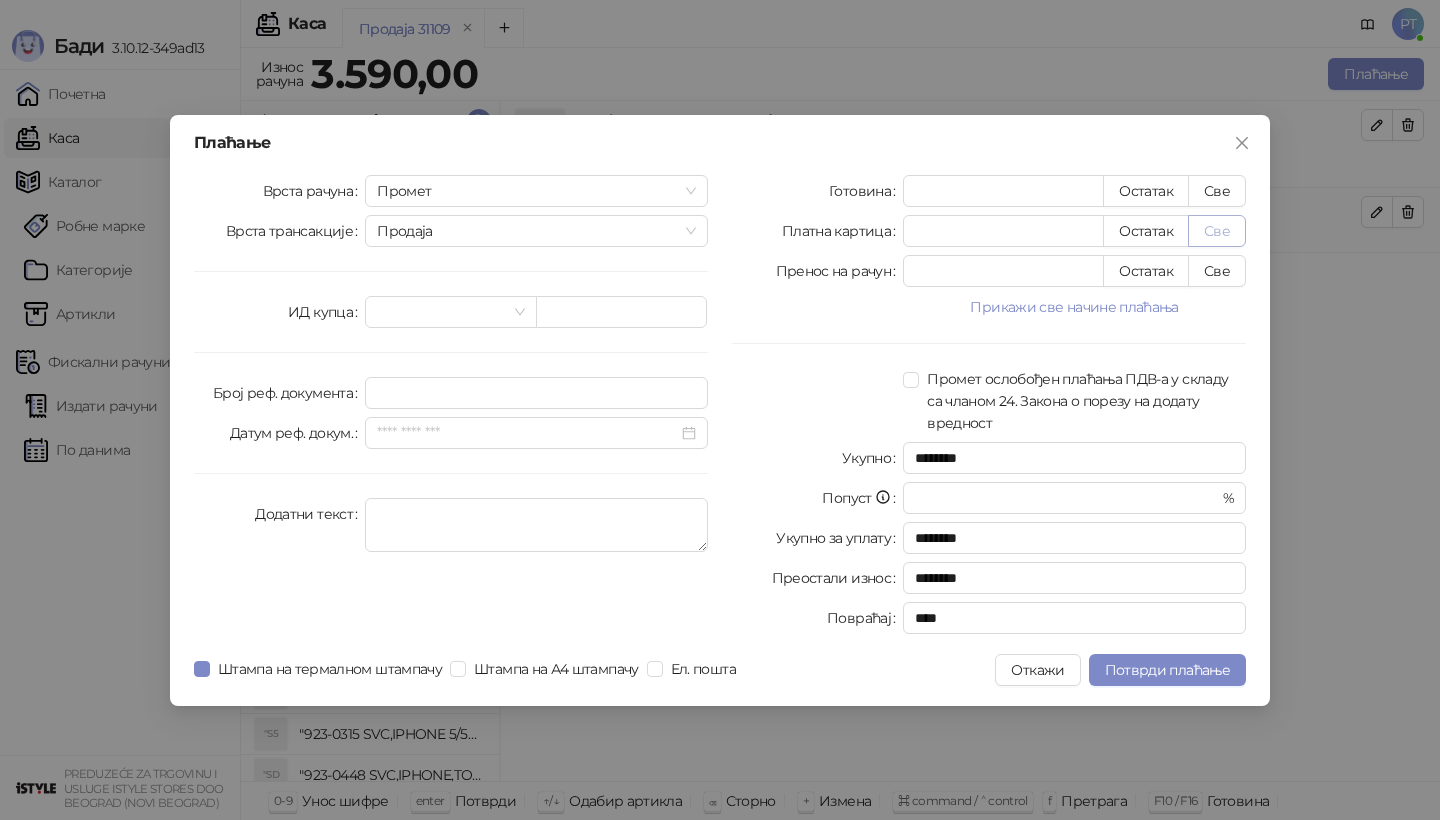 click on "Све" at bounding box center [1217, 231] 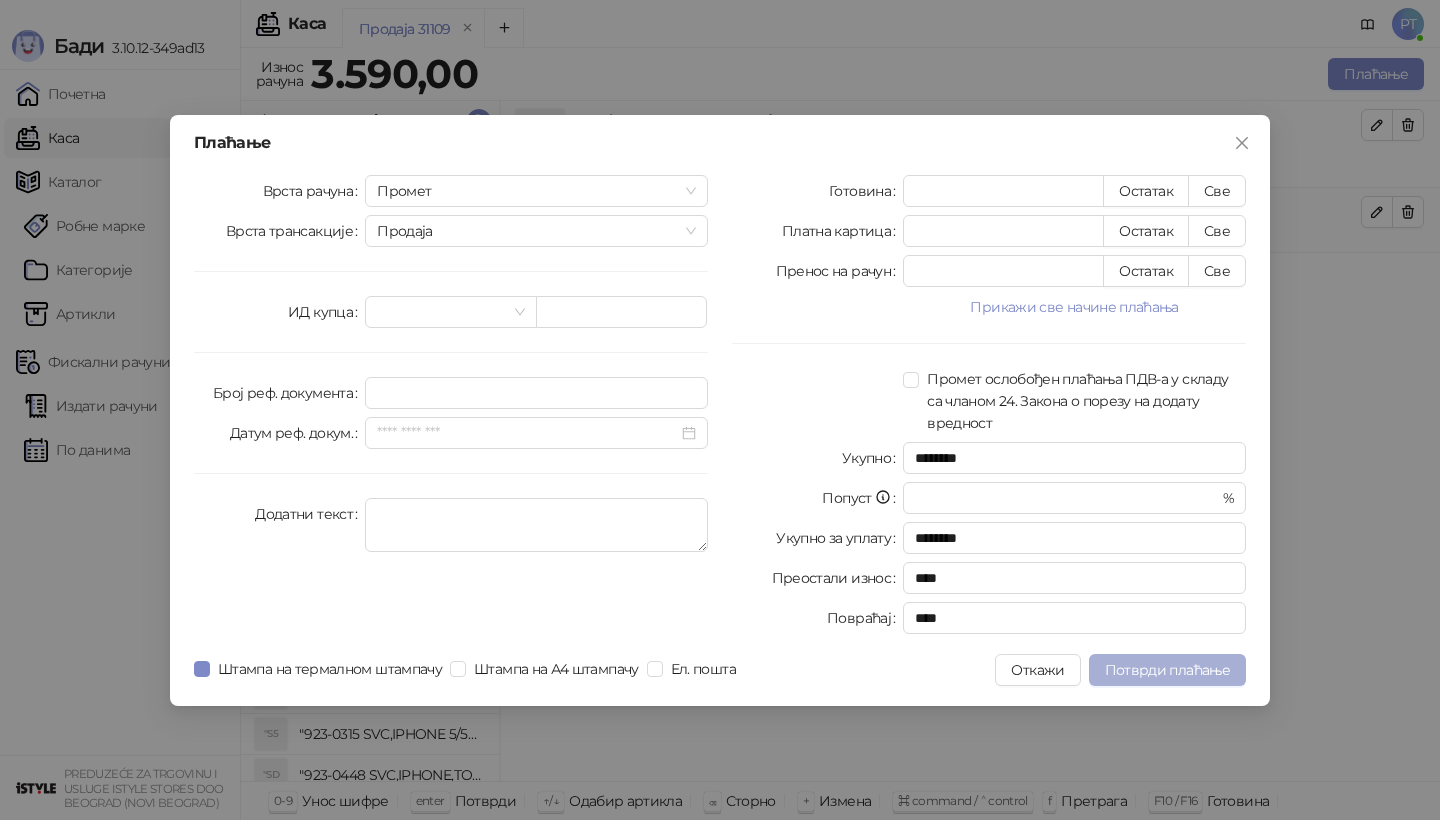 click on "Потврди плаћање" at bounding box center (1167, 670) 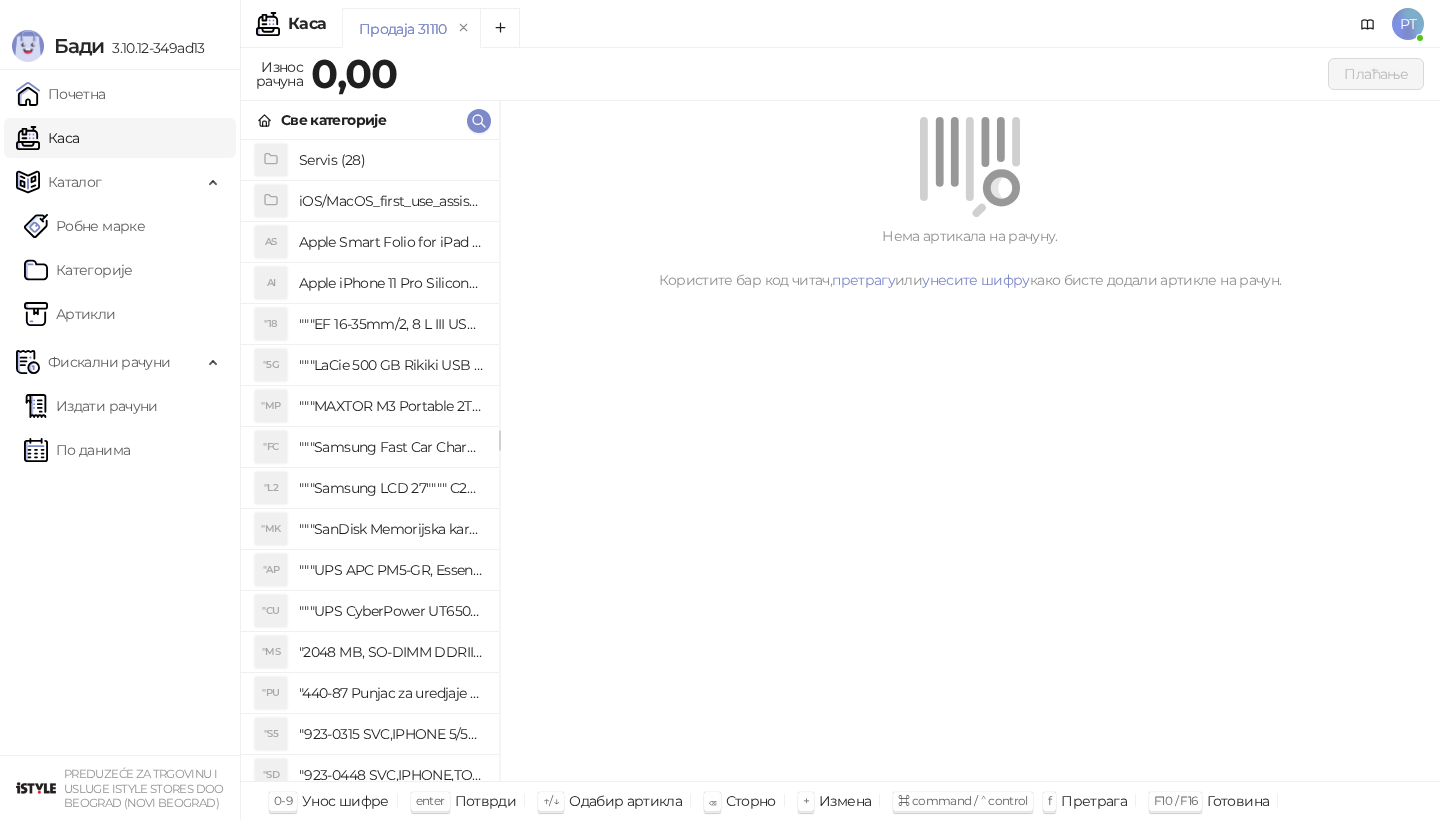 click on "Све категорије" at bounding box center [370, 120] 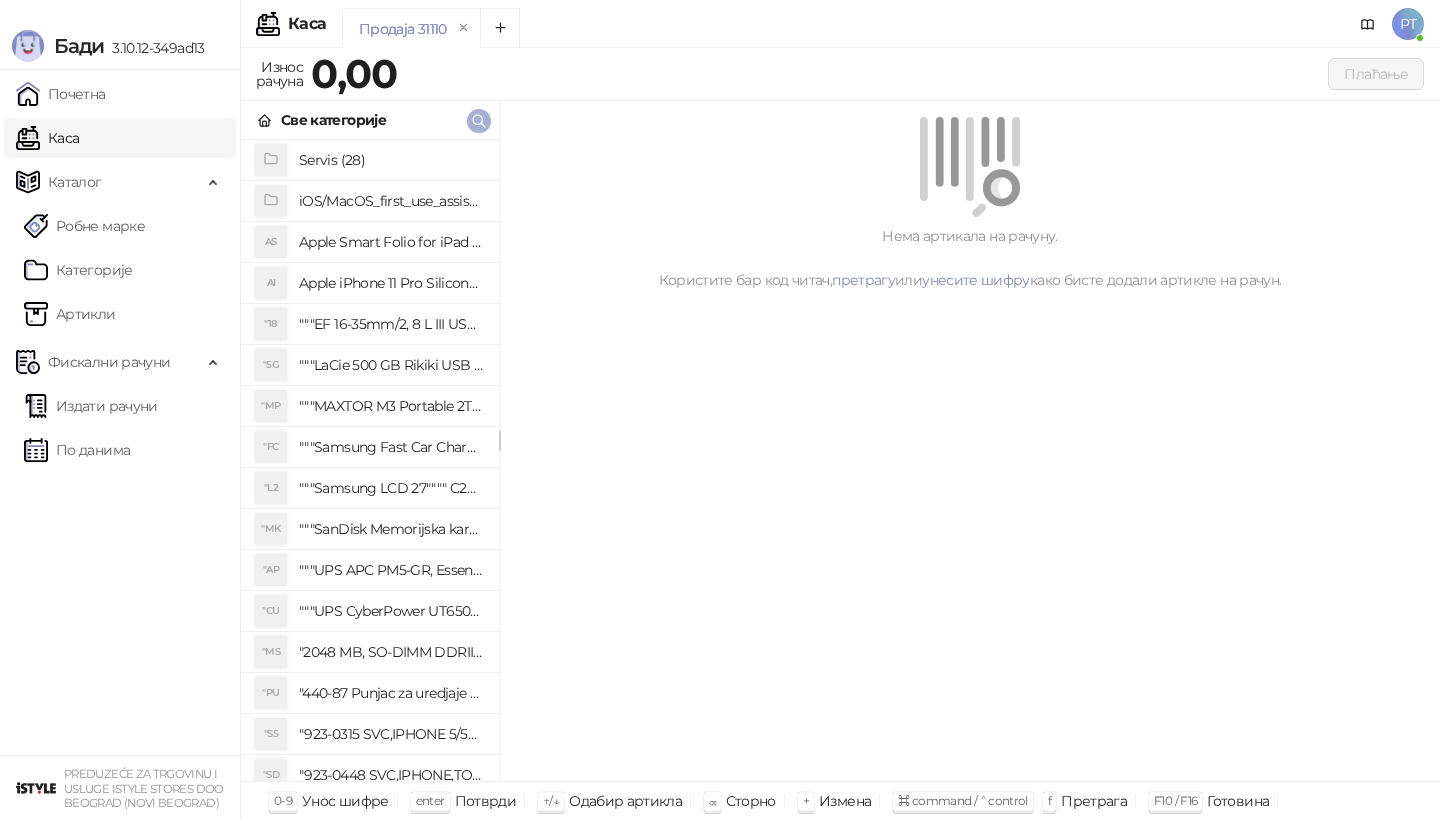 click 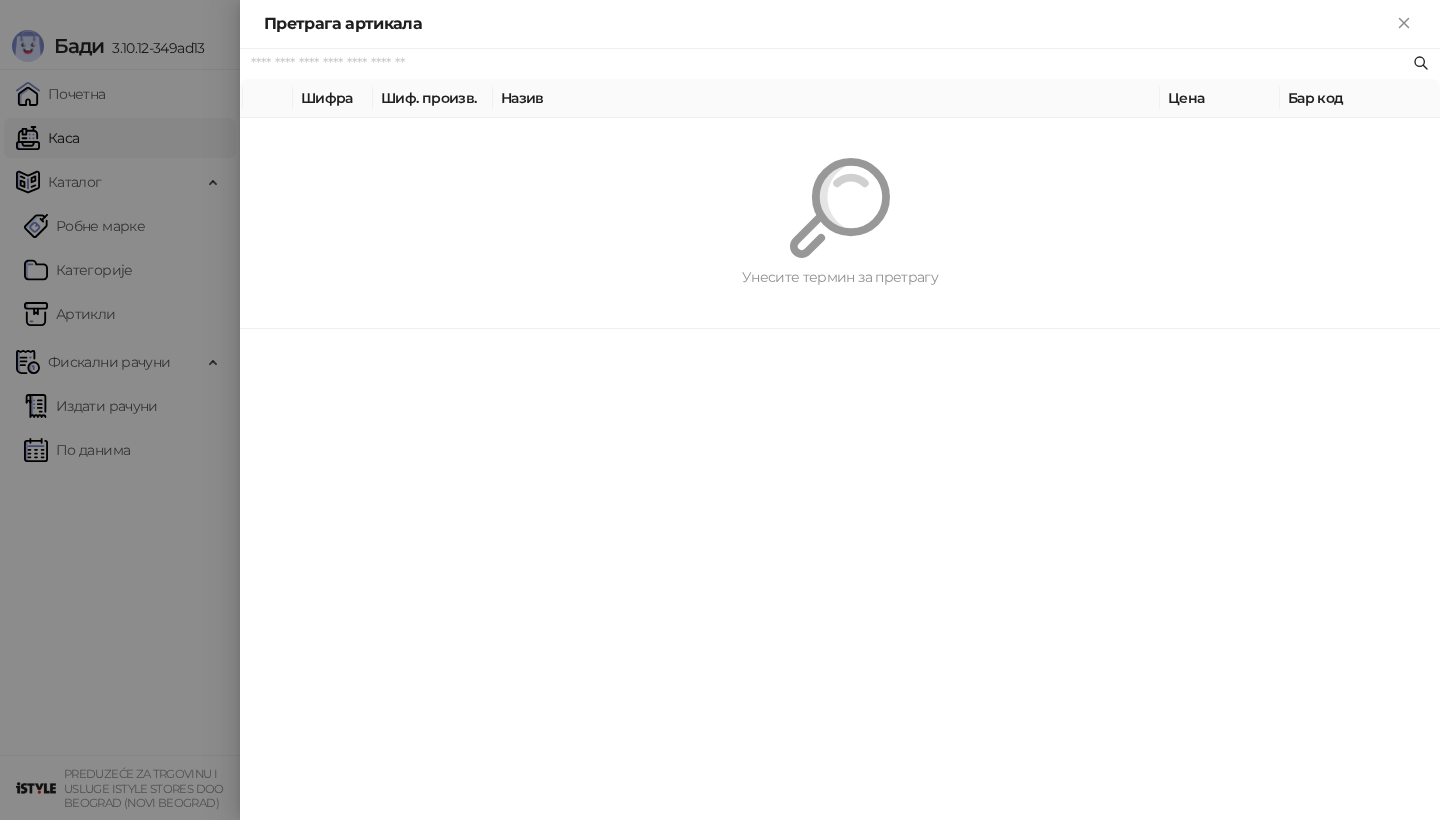 paste on "**********" 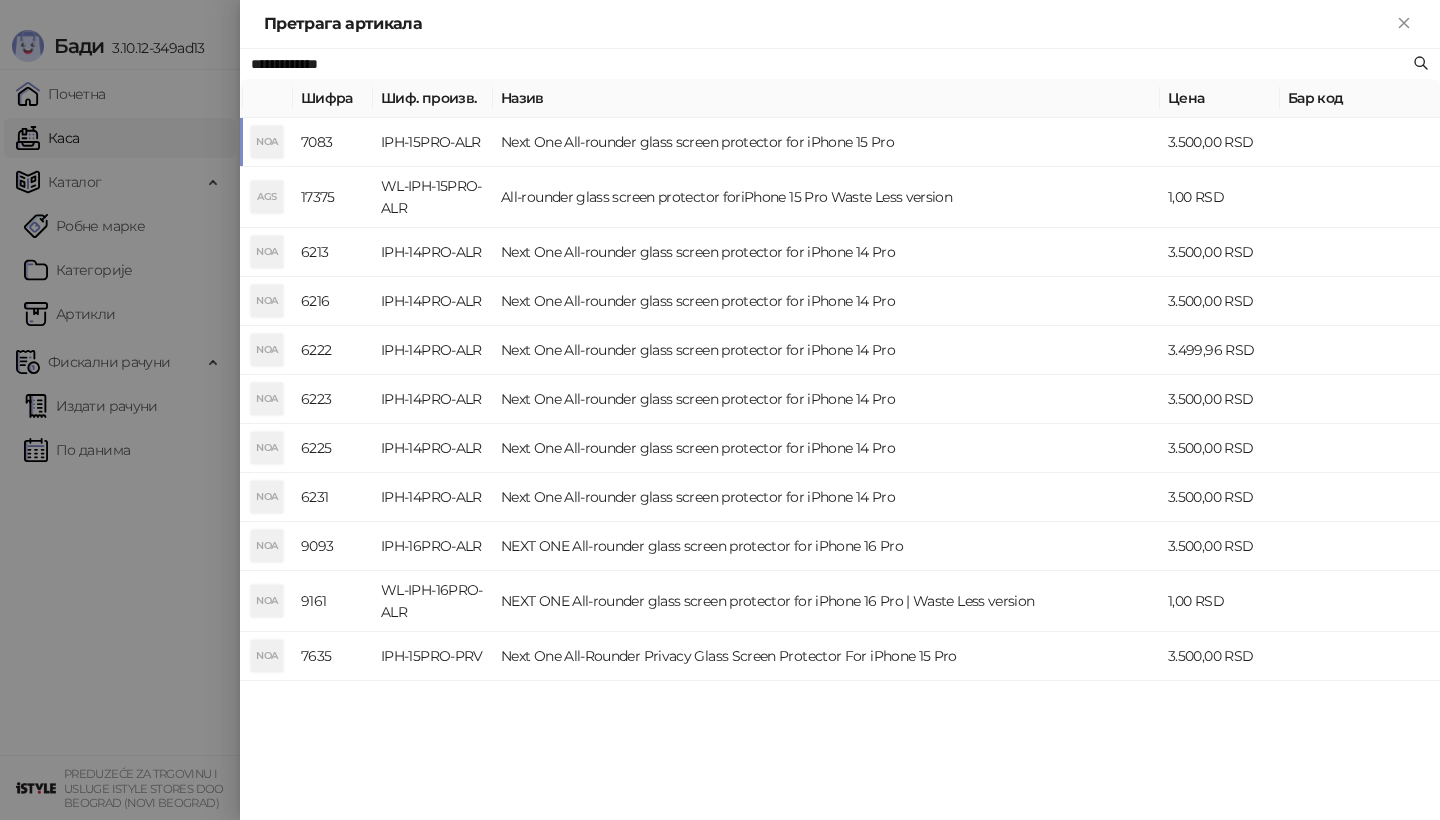click on "NOA" at bounding box center [267, 142] 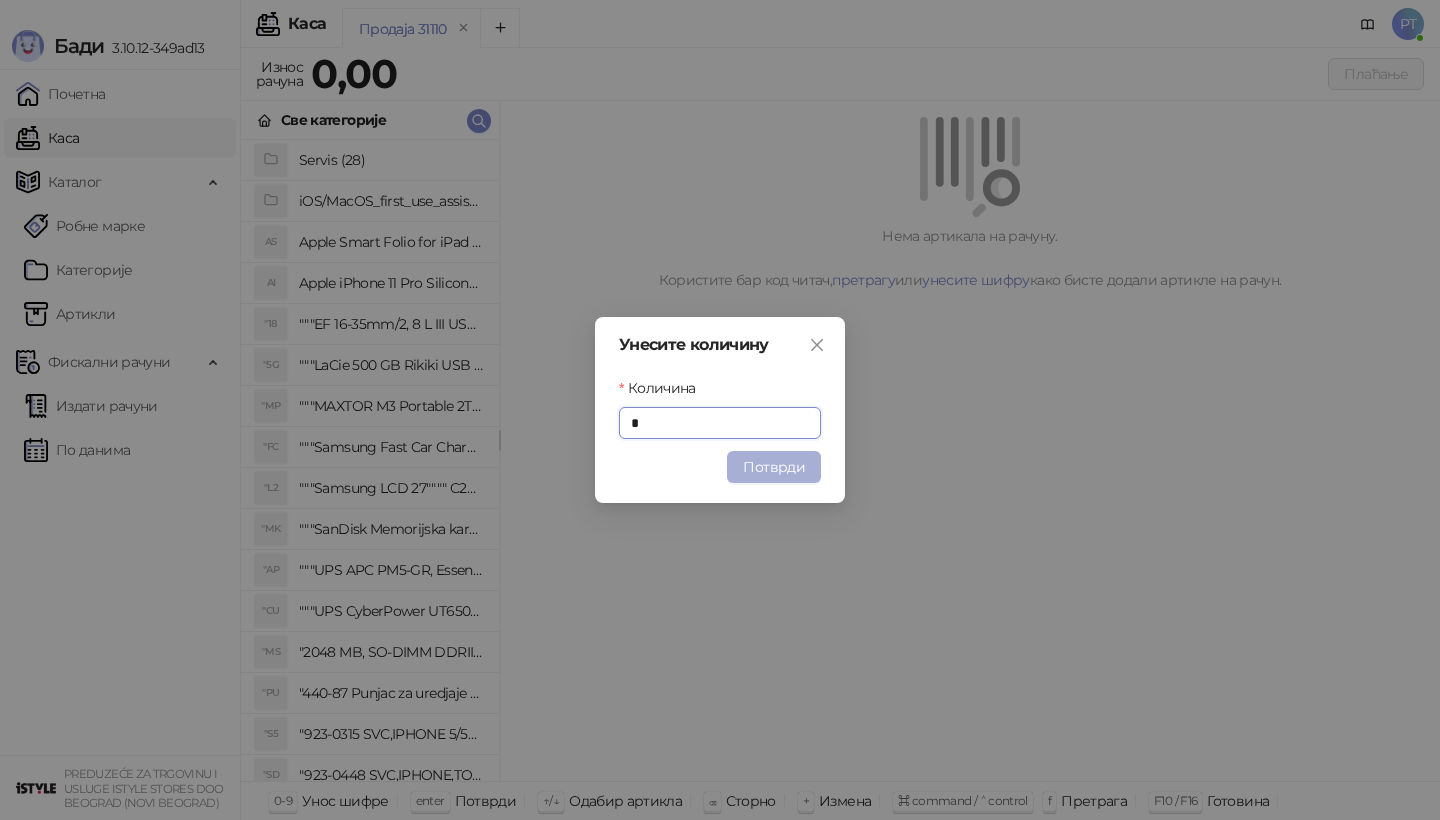 click on "Потврди" at bounding box center (774, 467) 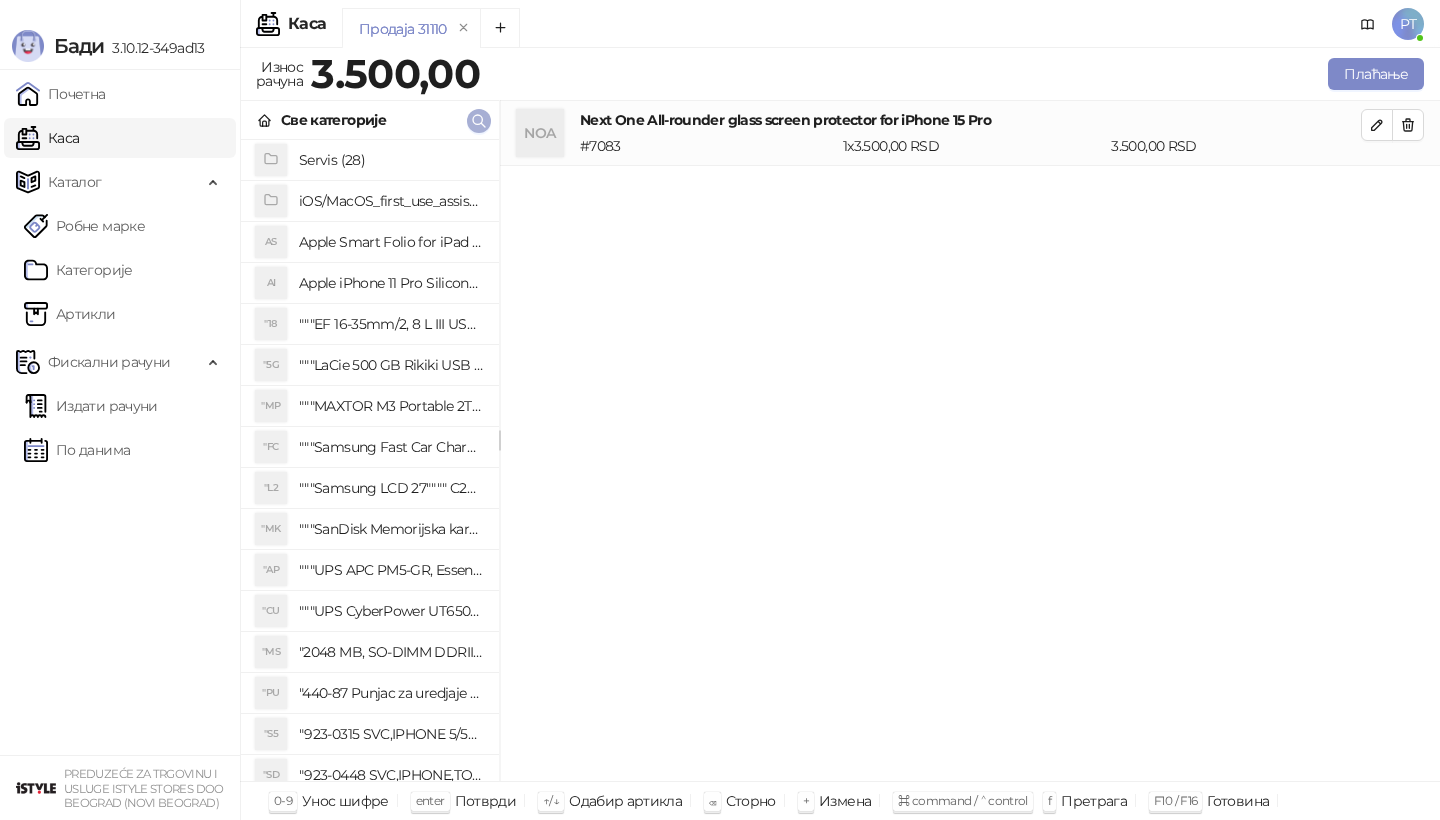 click 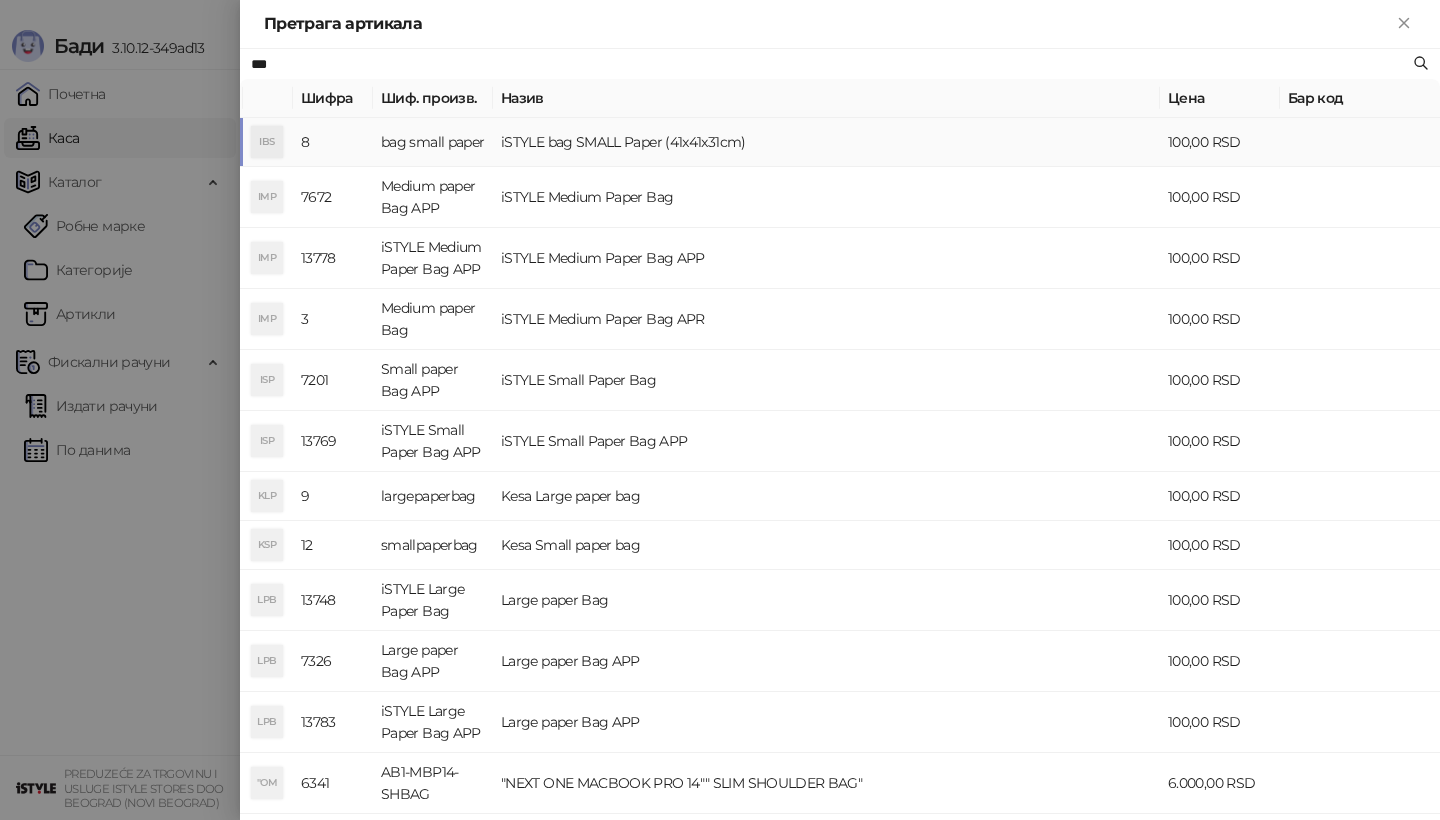 type on "***" 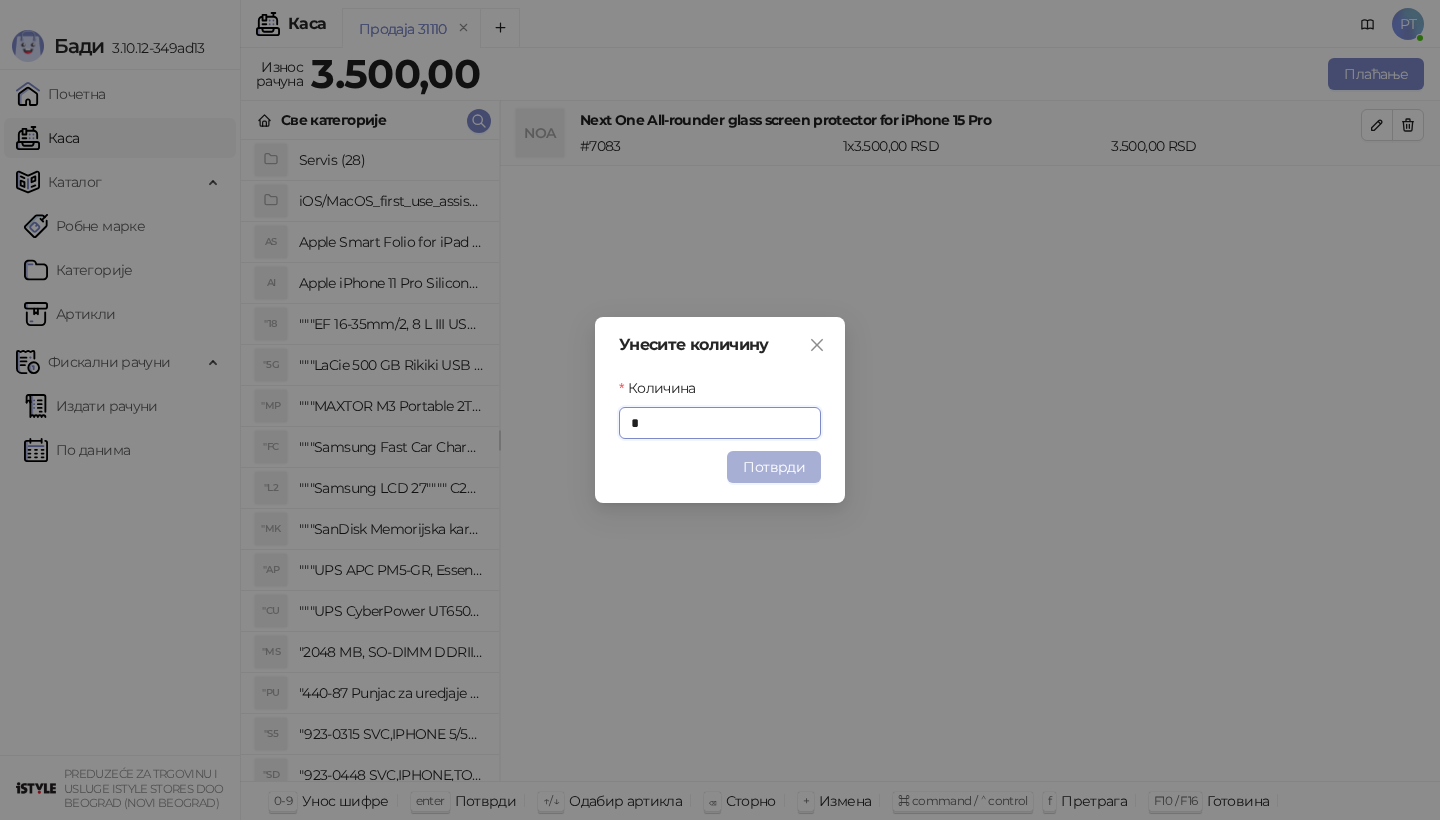 click on "Потврди" at bounding box center (774, 467) 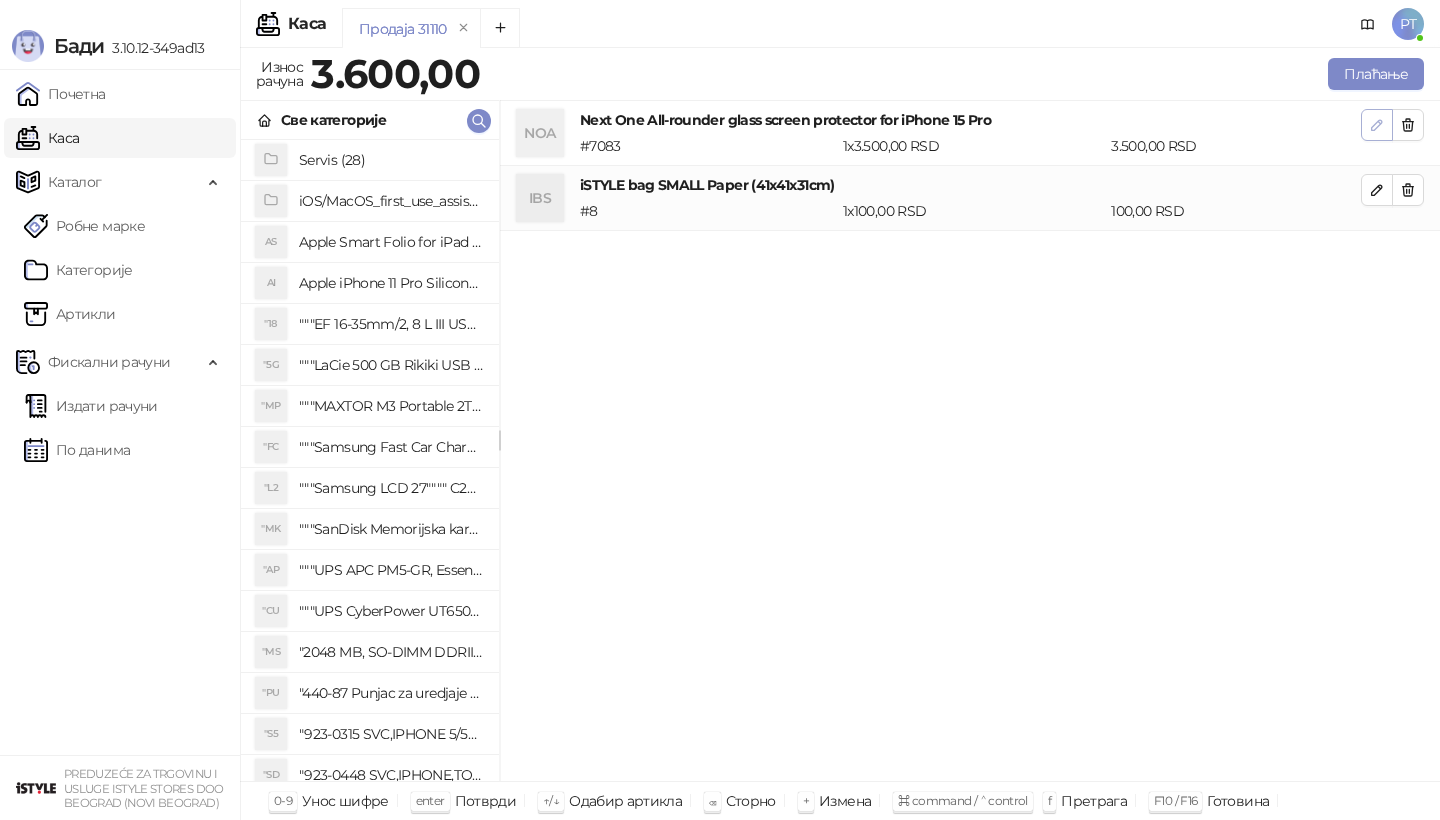 click 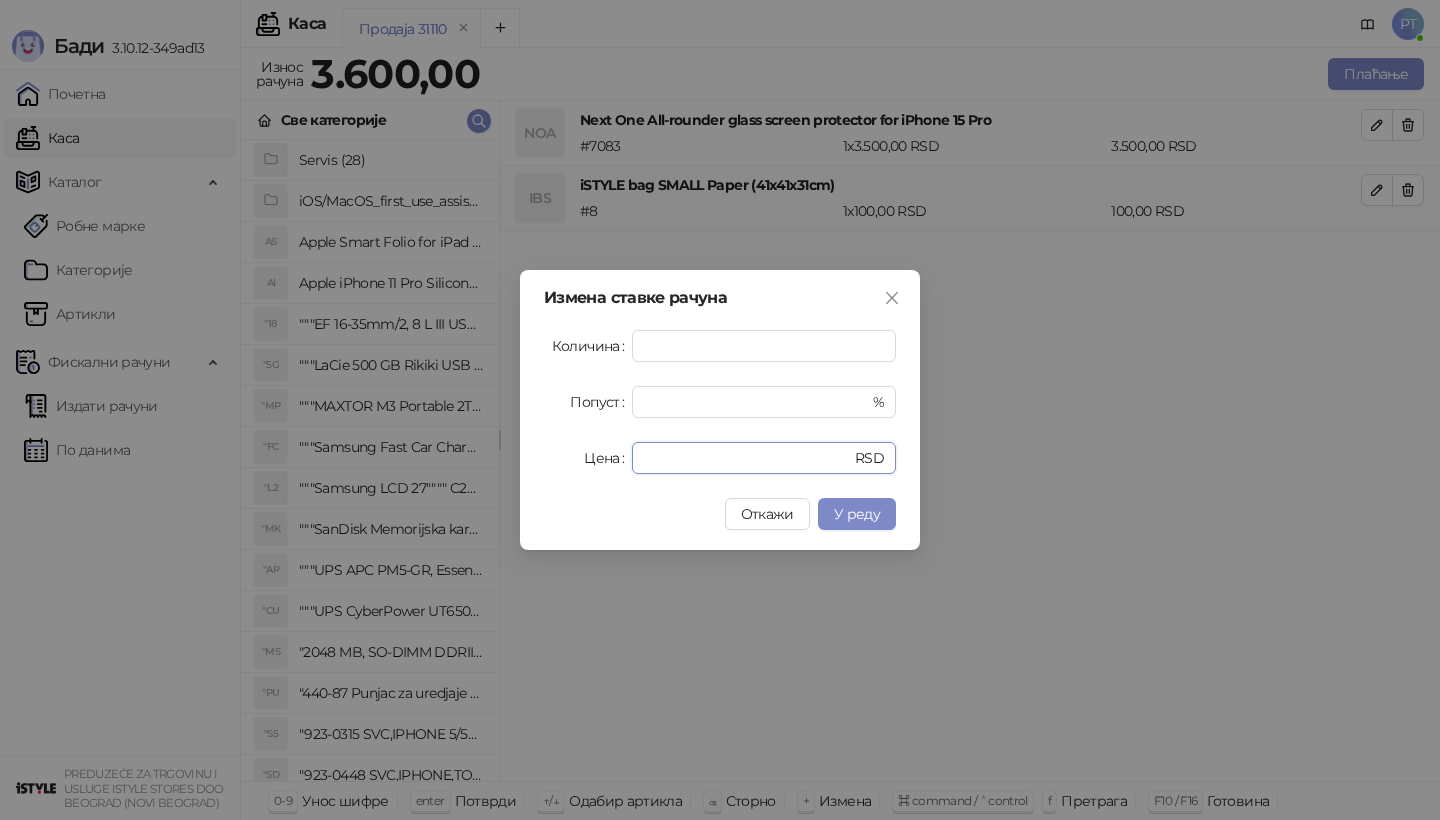 drag, startPoint x: 668, startPoint y: 457, endPoint x: 534, endPoint y: 457, distance: 134 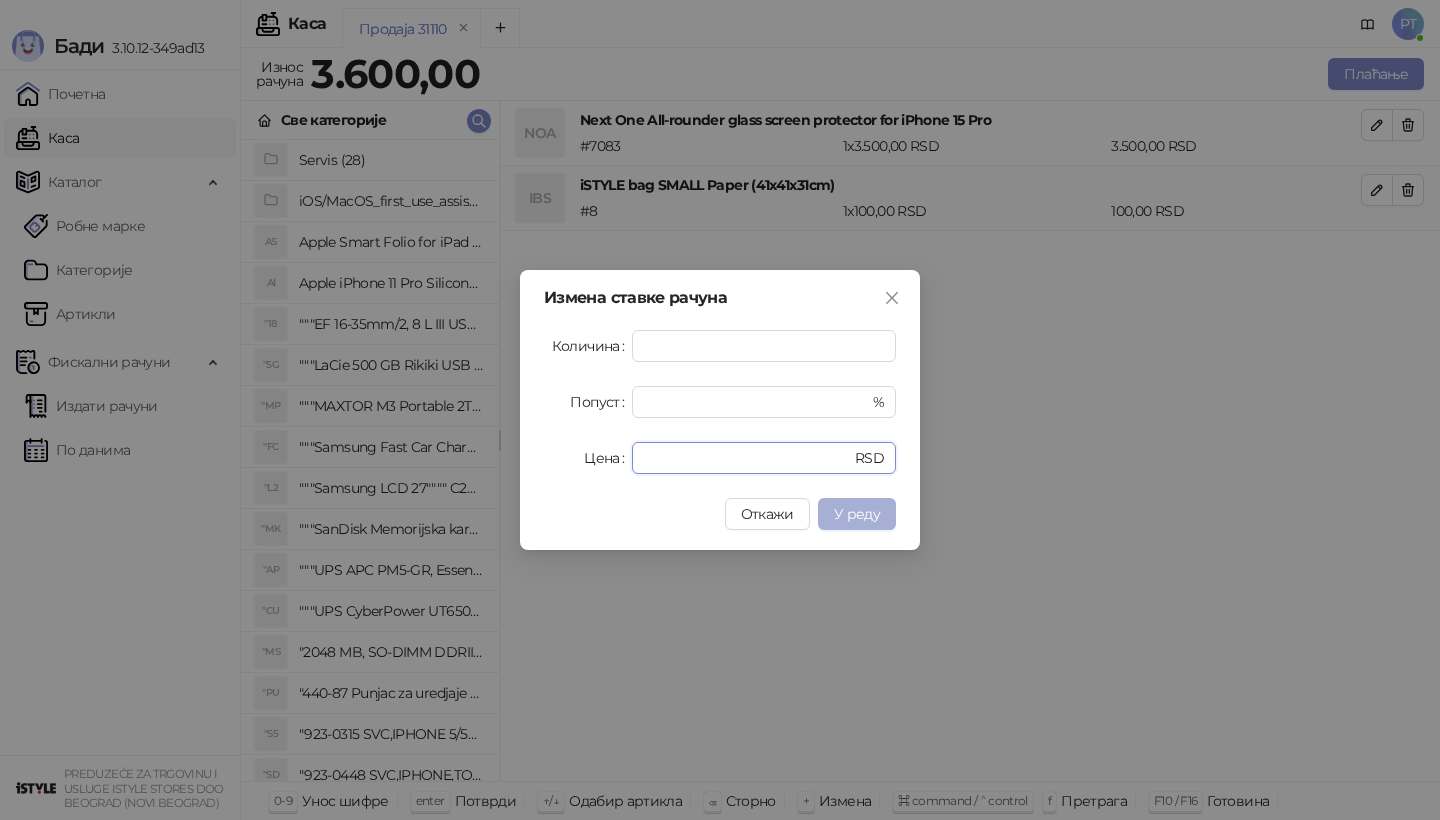 type on "****" 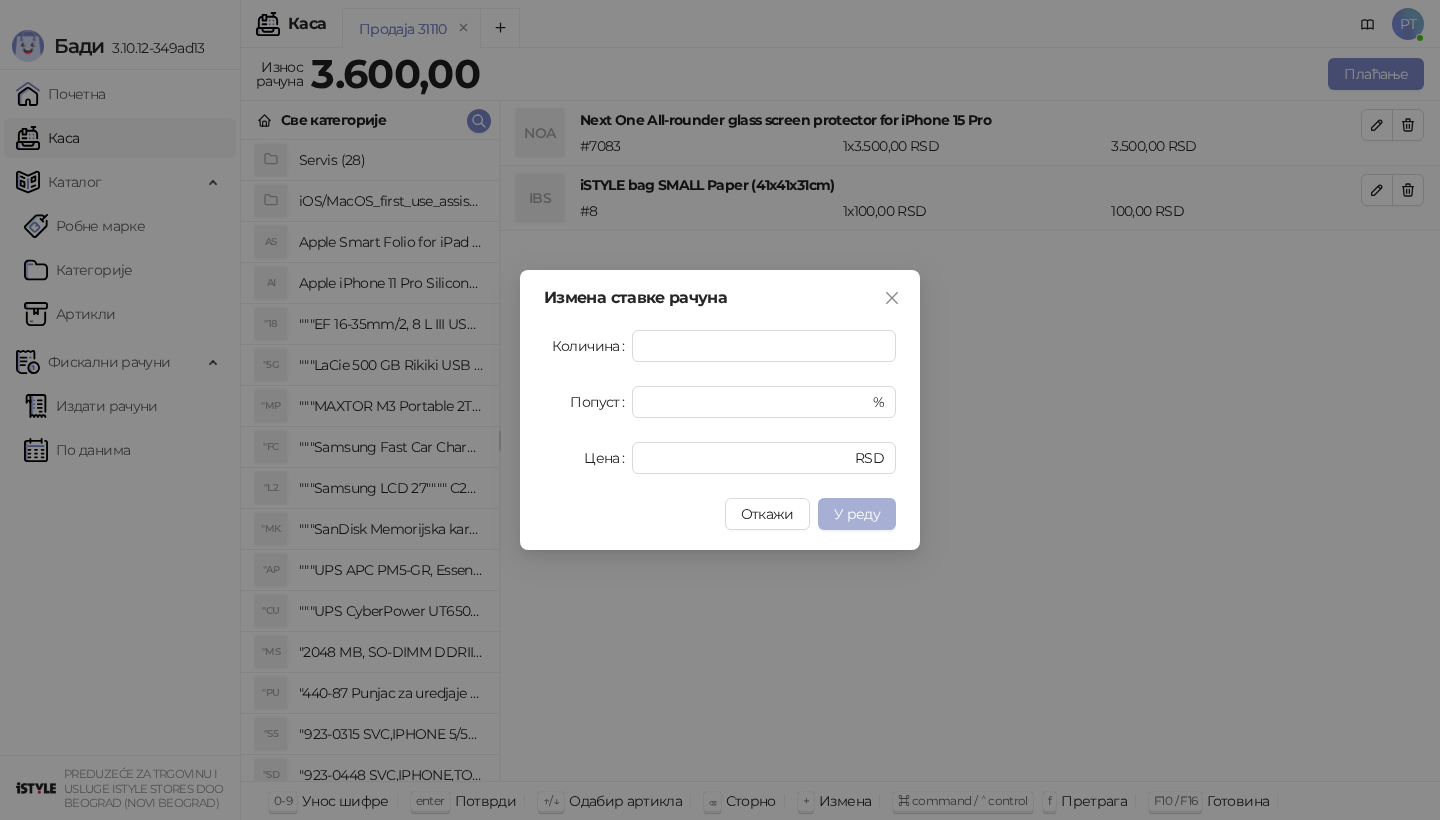 click on "У реду" at bounding box center [857, 514] 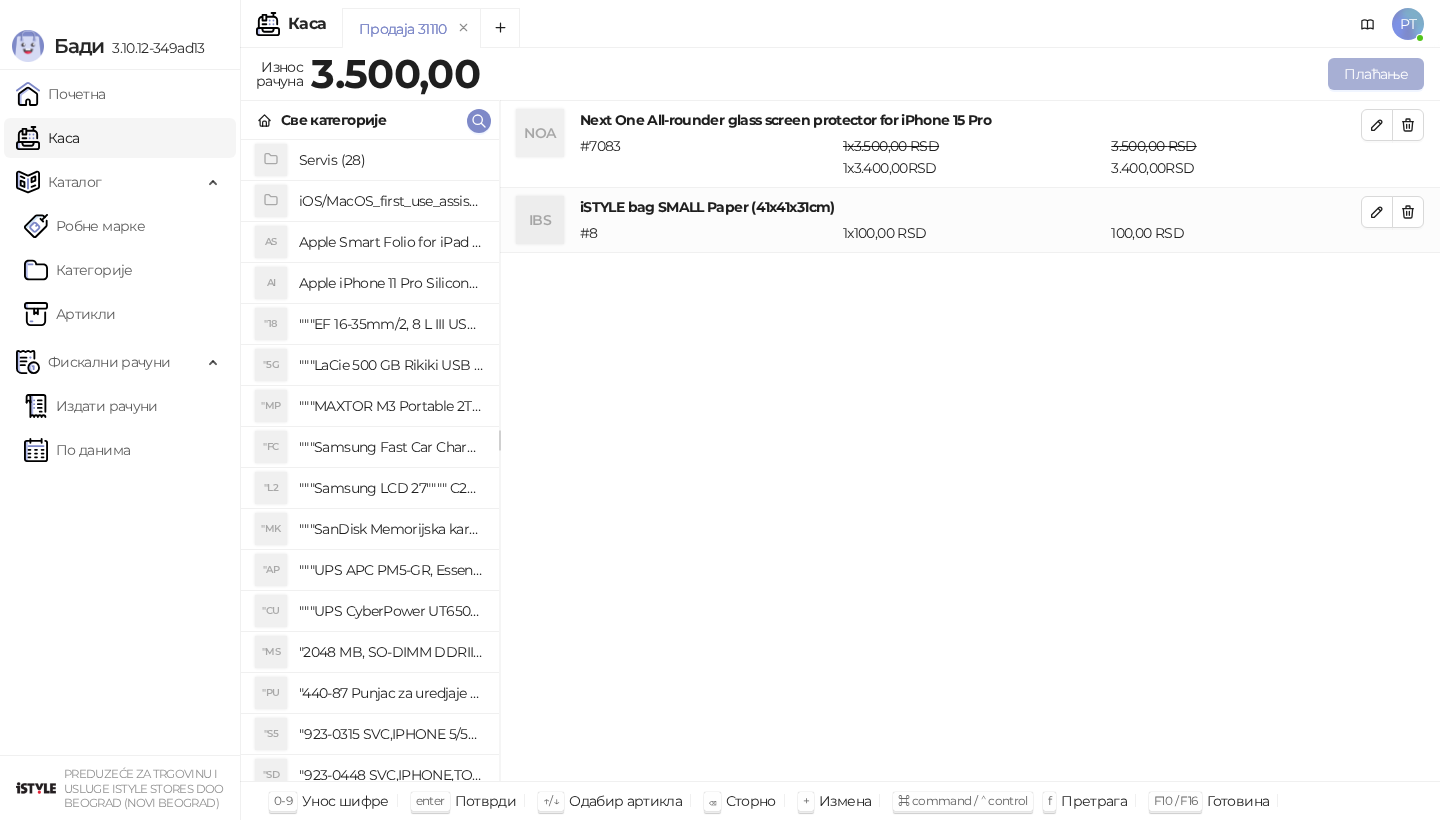 click on "Плаћање" at bounding box center [1376, 74] 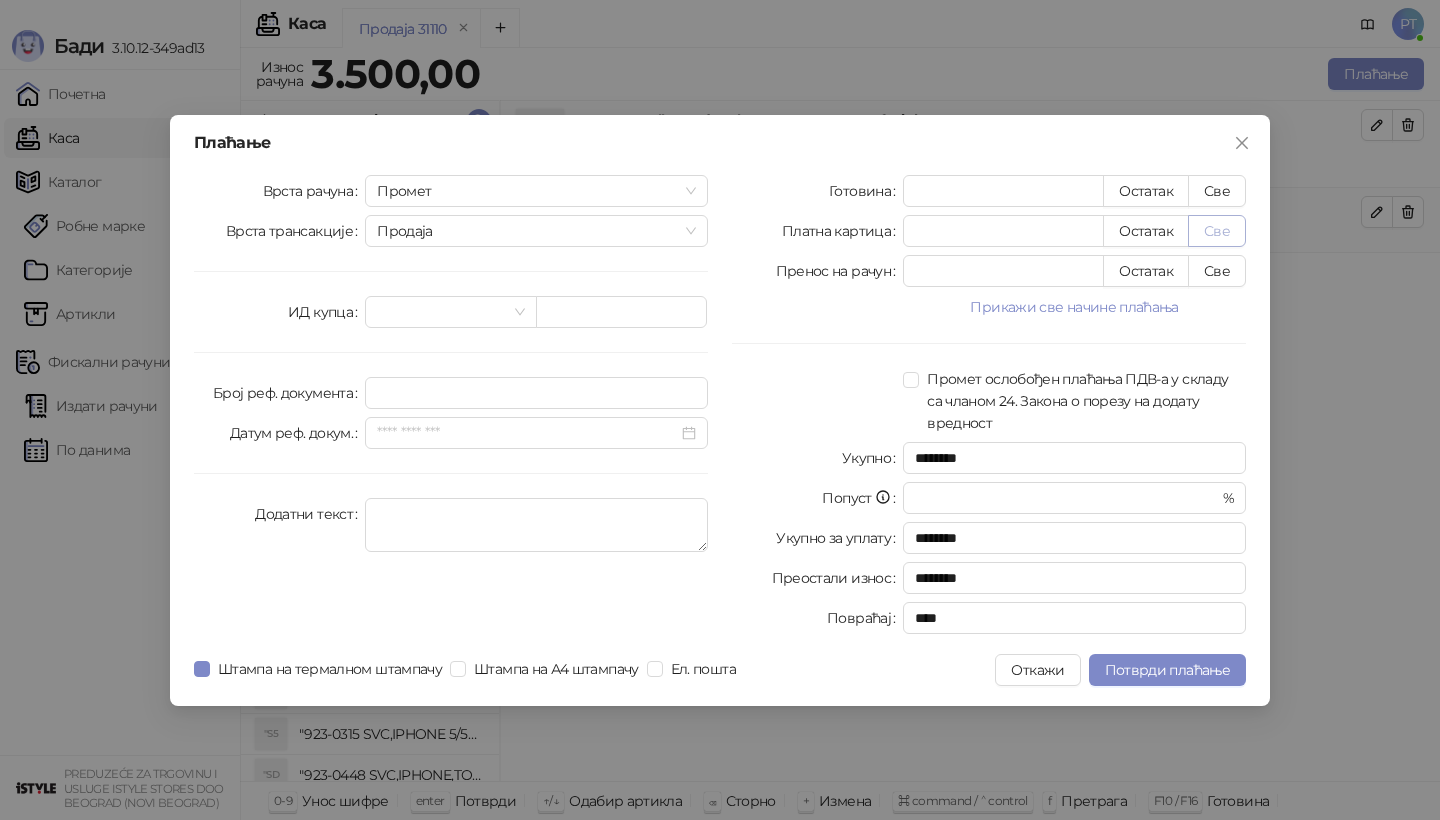click on "Све" at bounding box center [1217, 231] 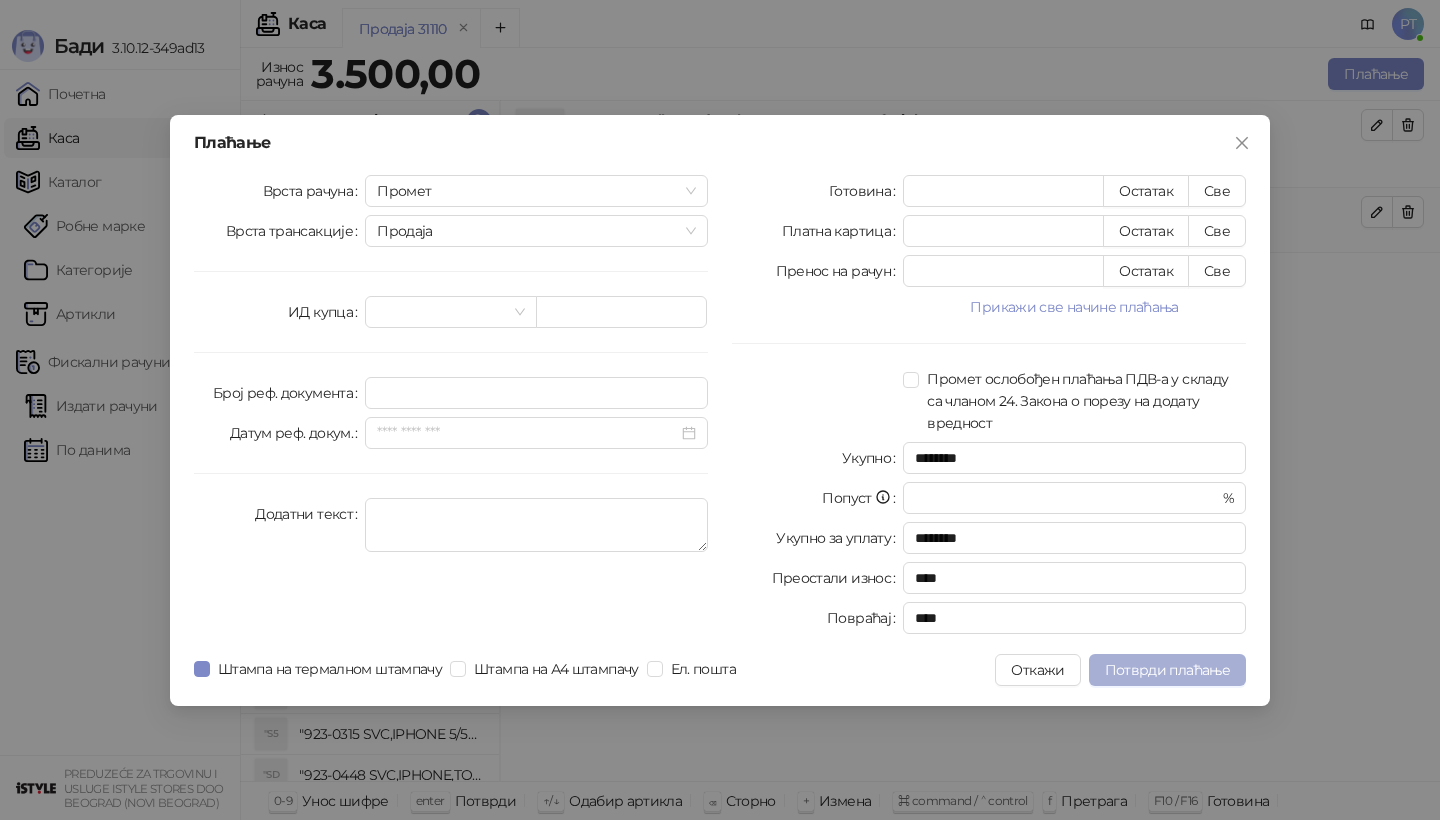 click on "Потврди плаћање" at bounding box center (1167, 670) 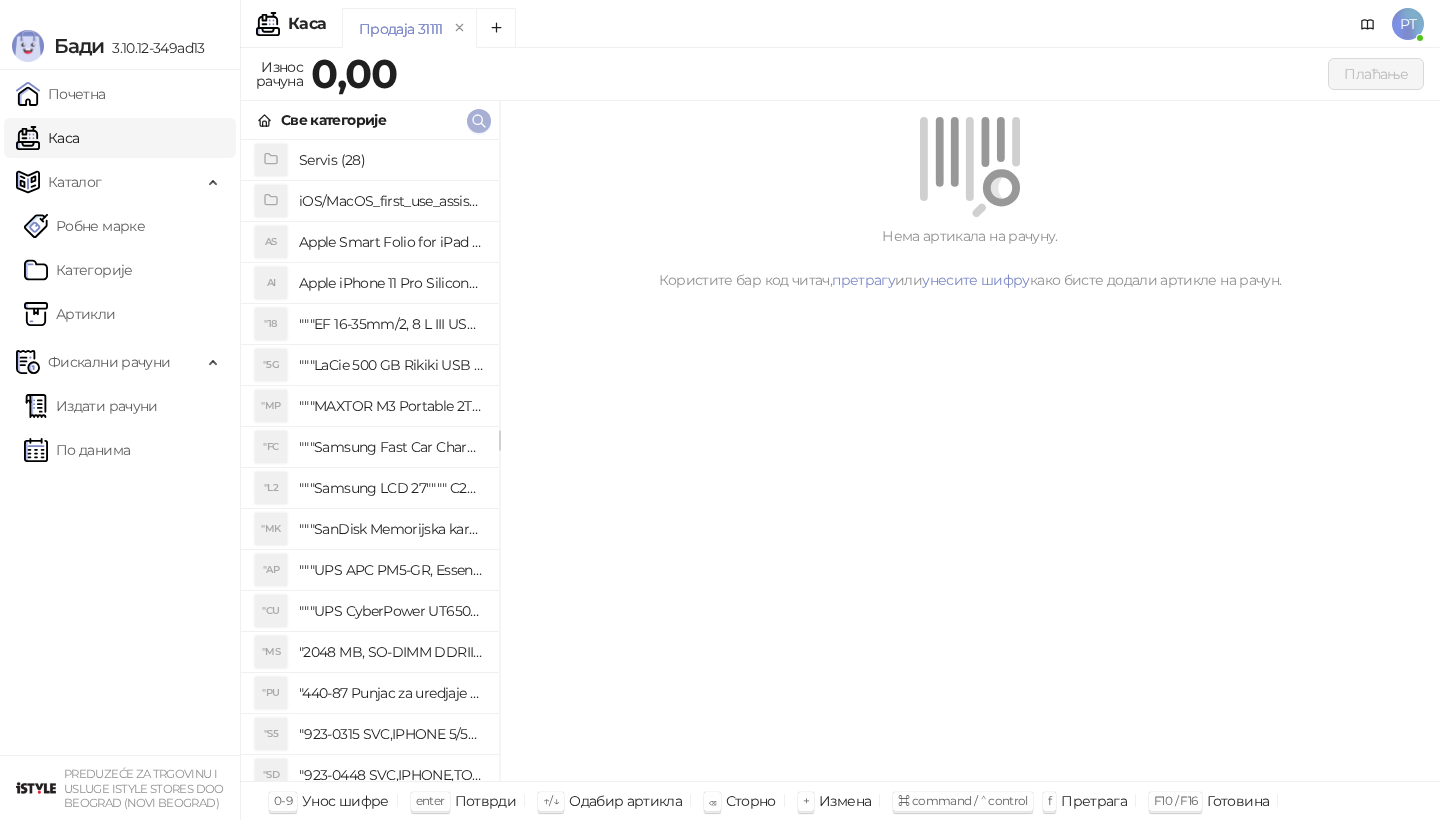 click 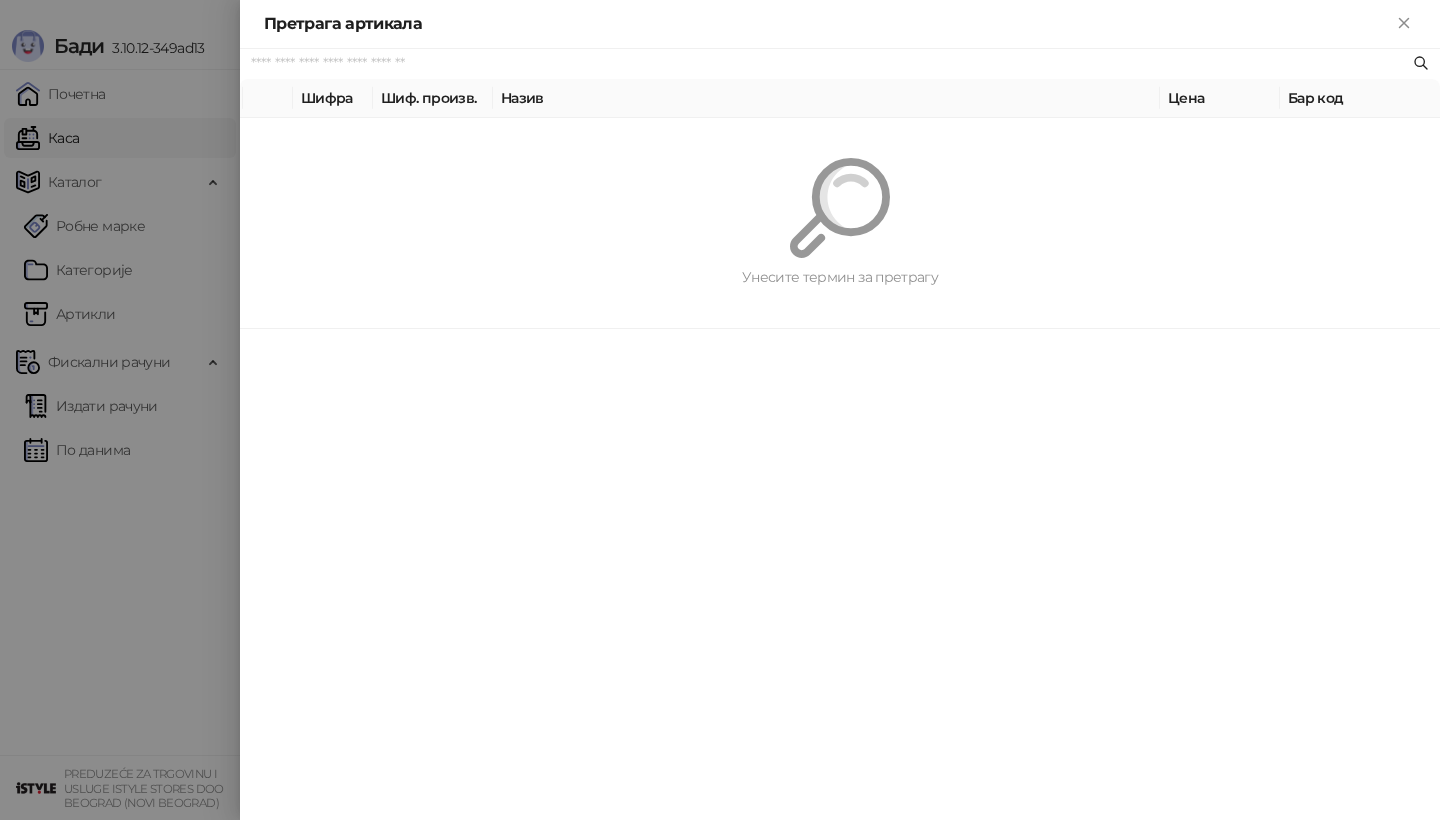 paste on "********" 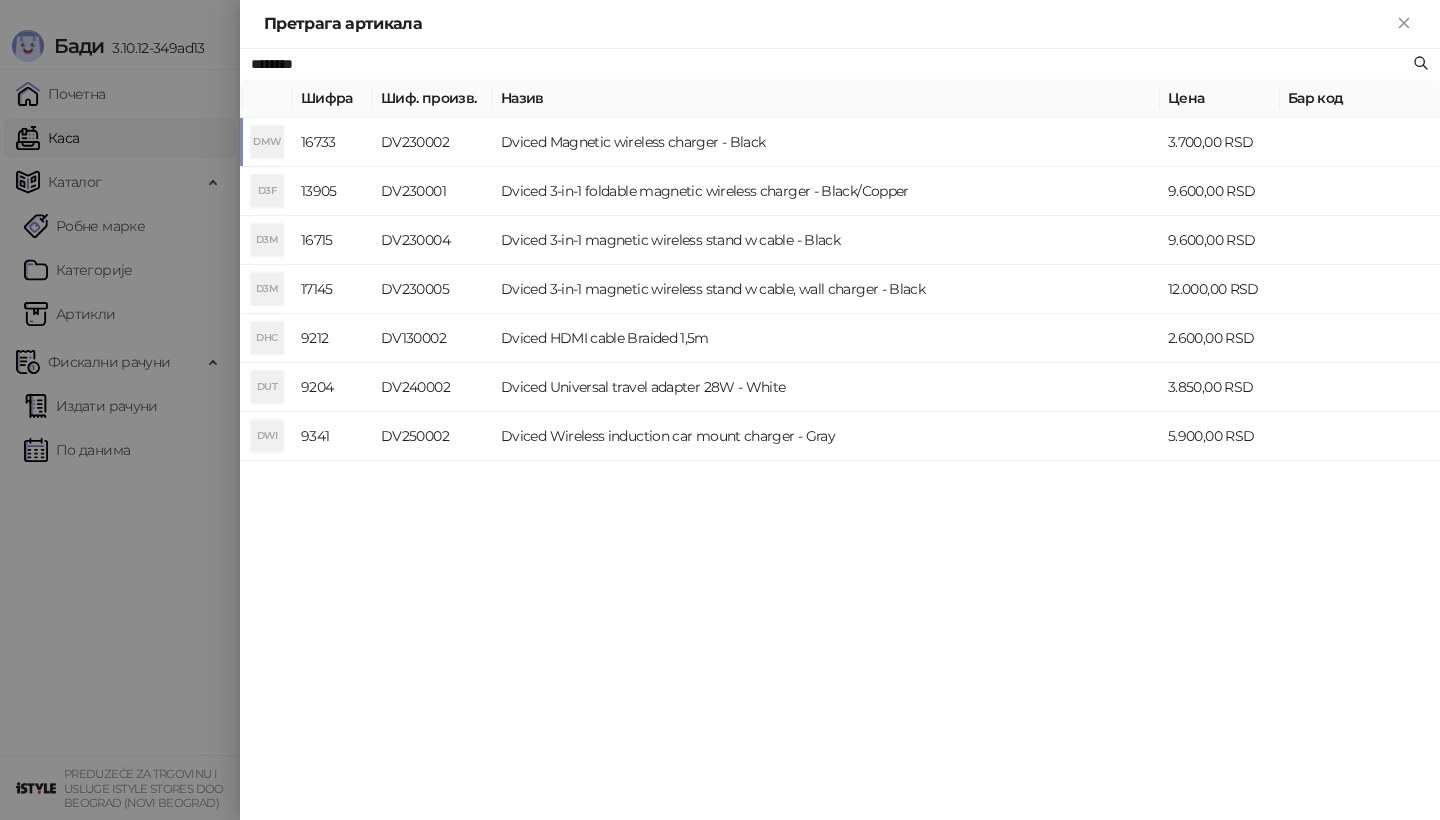 click on "DMW" at bounding box center [268, 142] 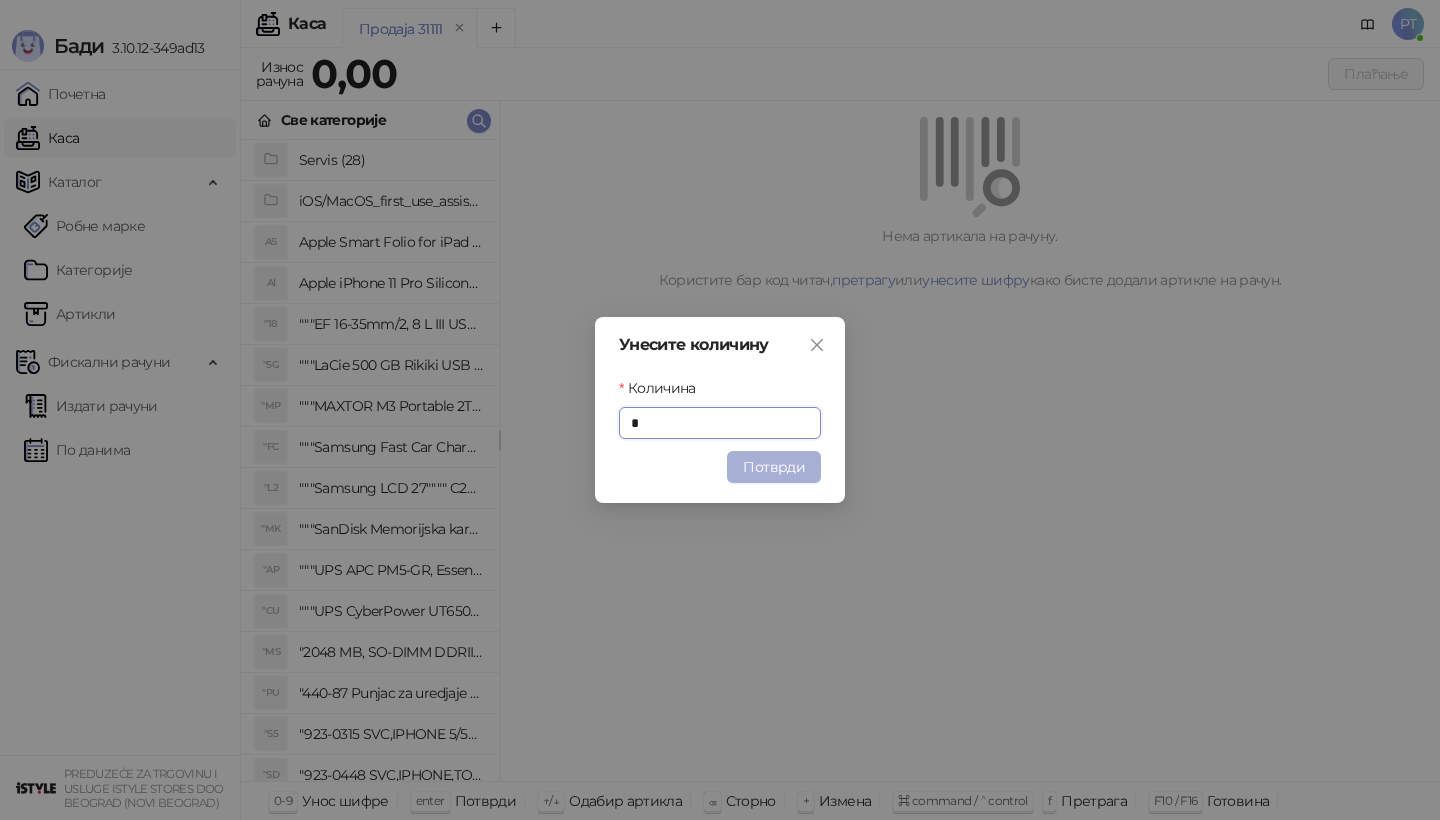 click on "Потврди" at bounding box center (774, 467) 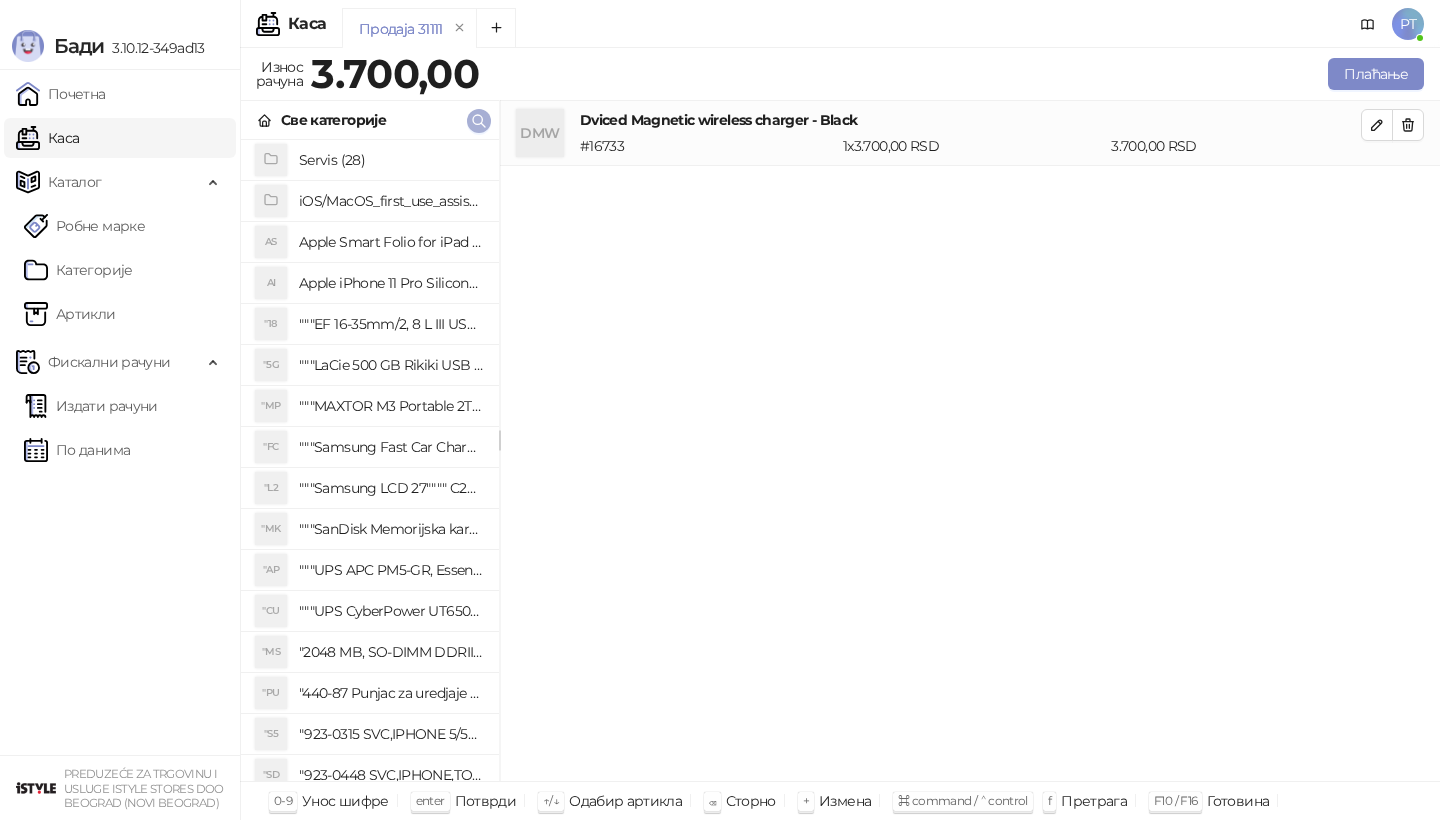 click 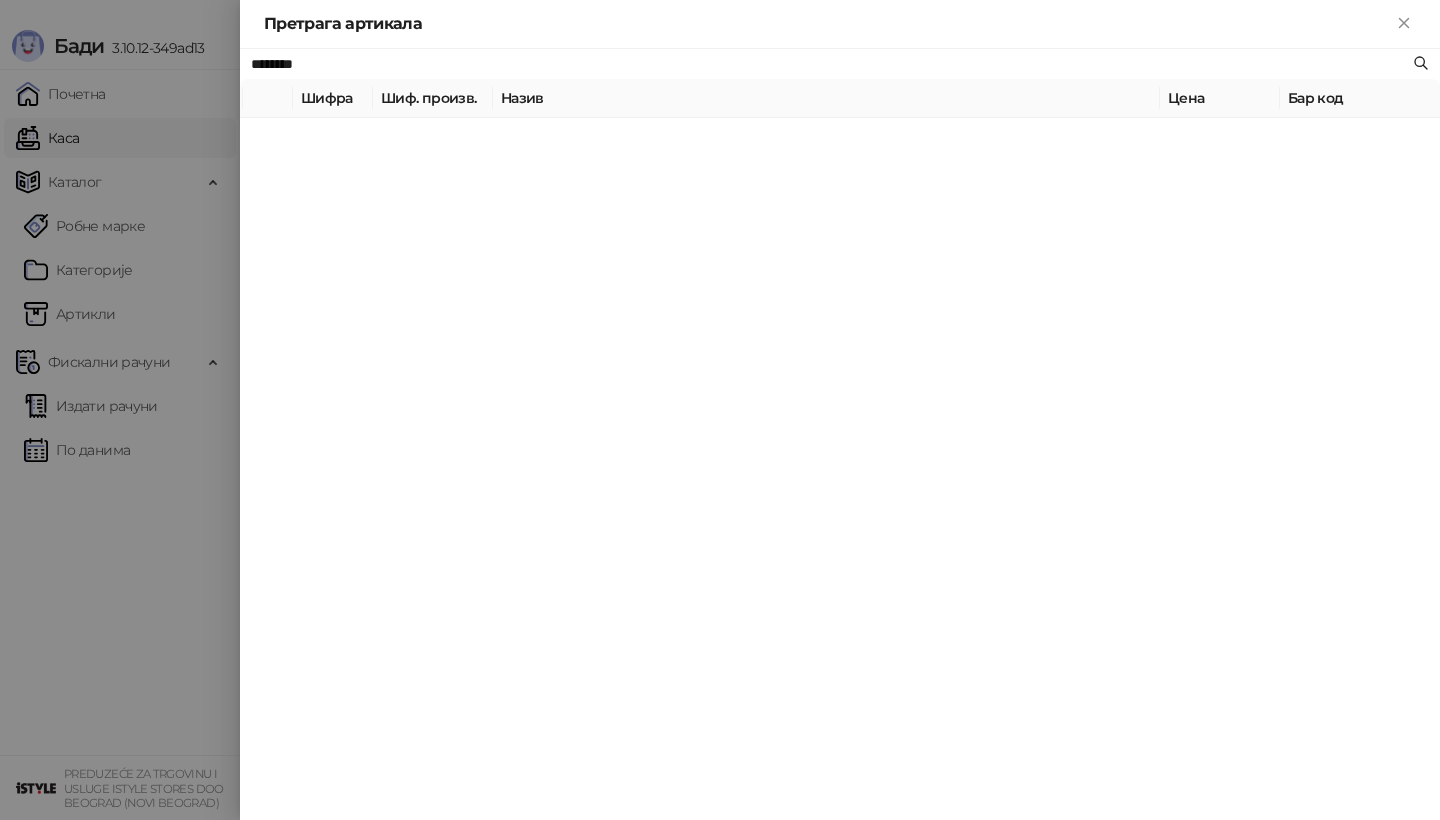 paste on "**********" 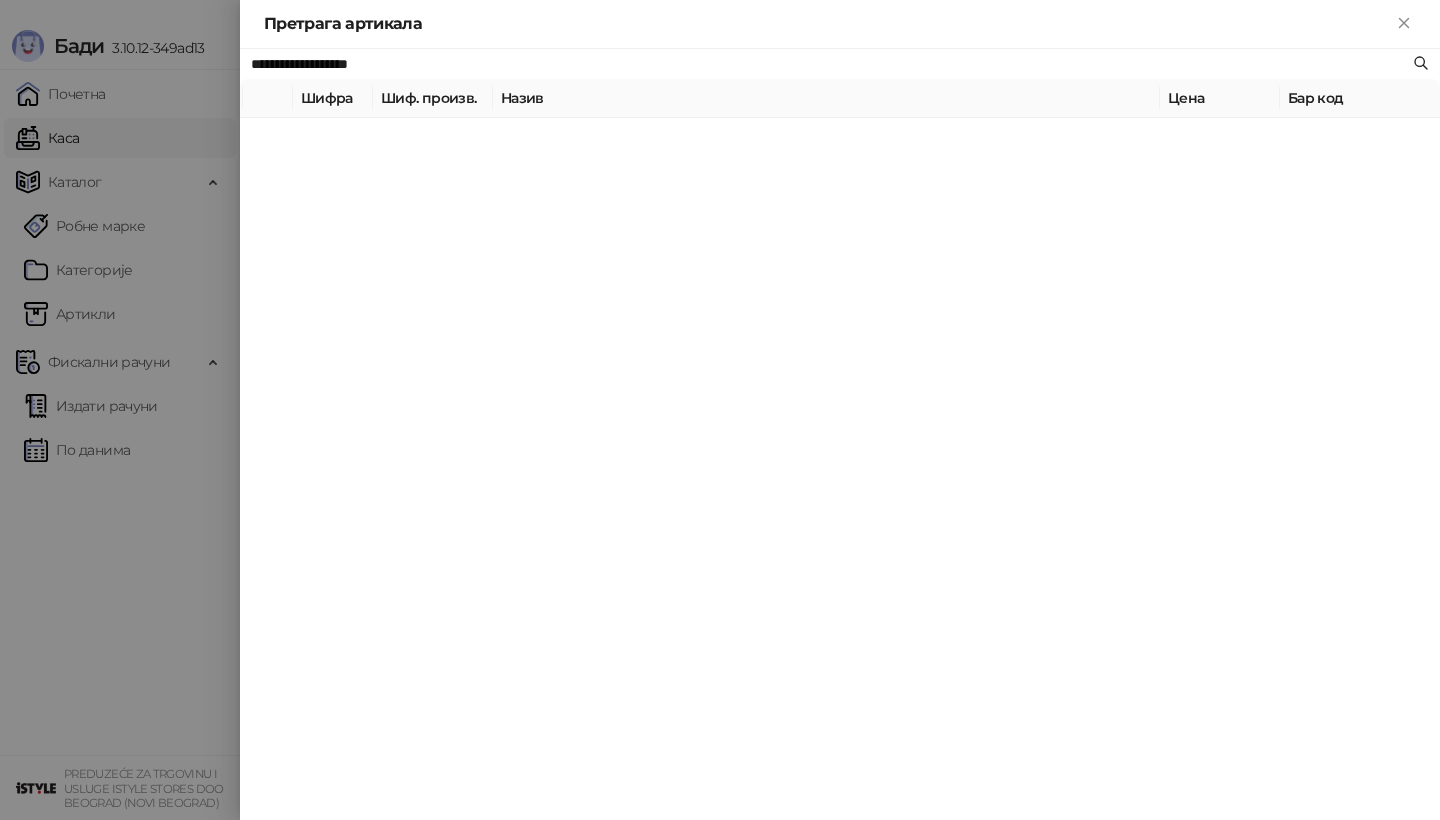 type on "**********" 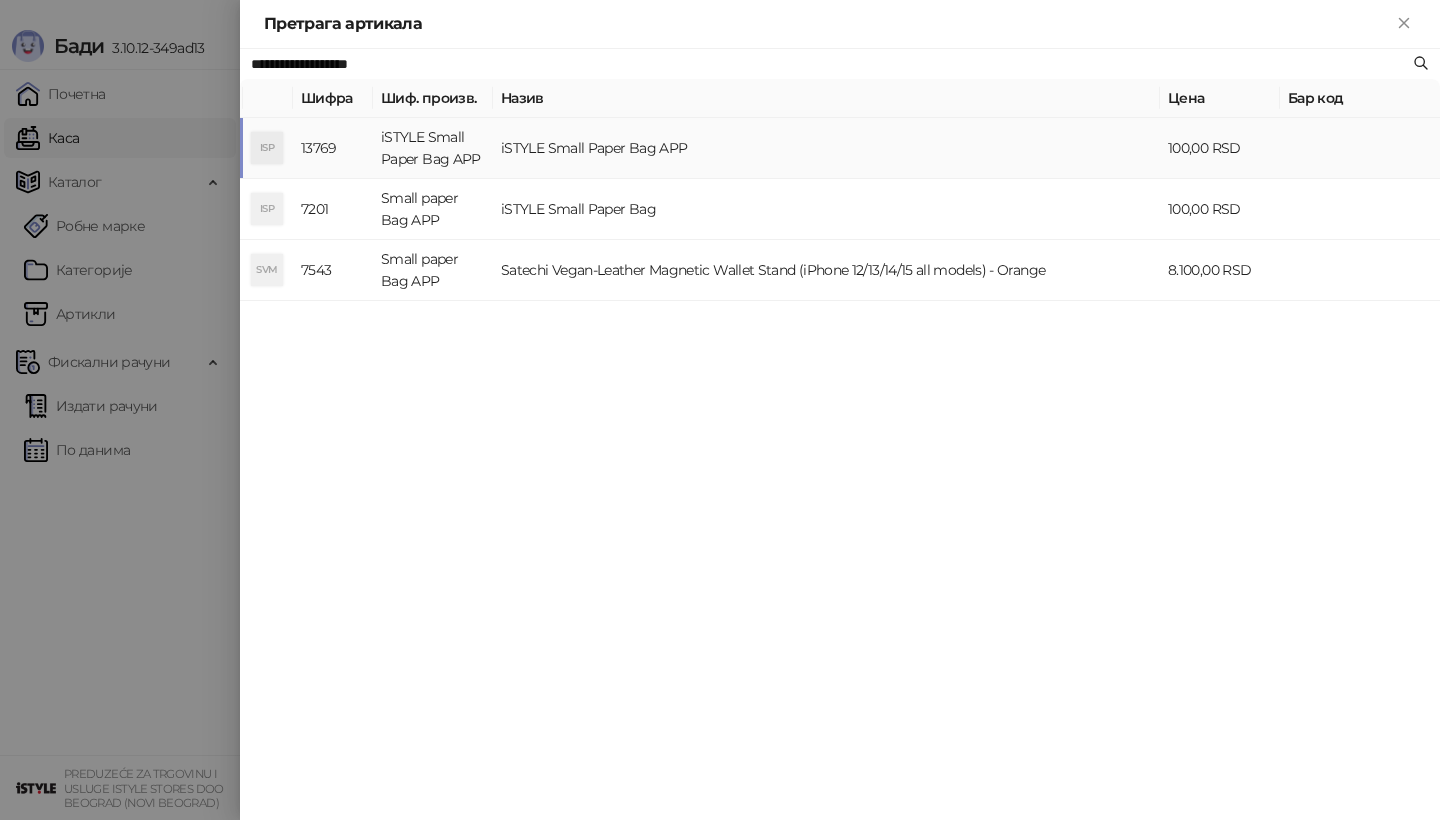 click on "ISP" at bounding box center (267, 148) 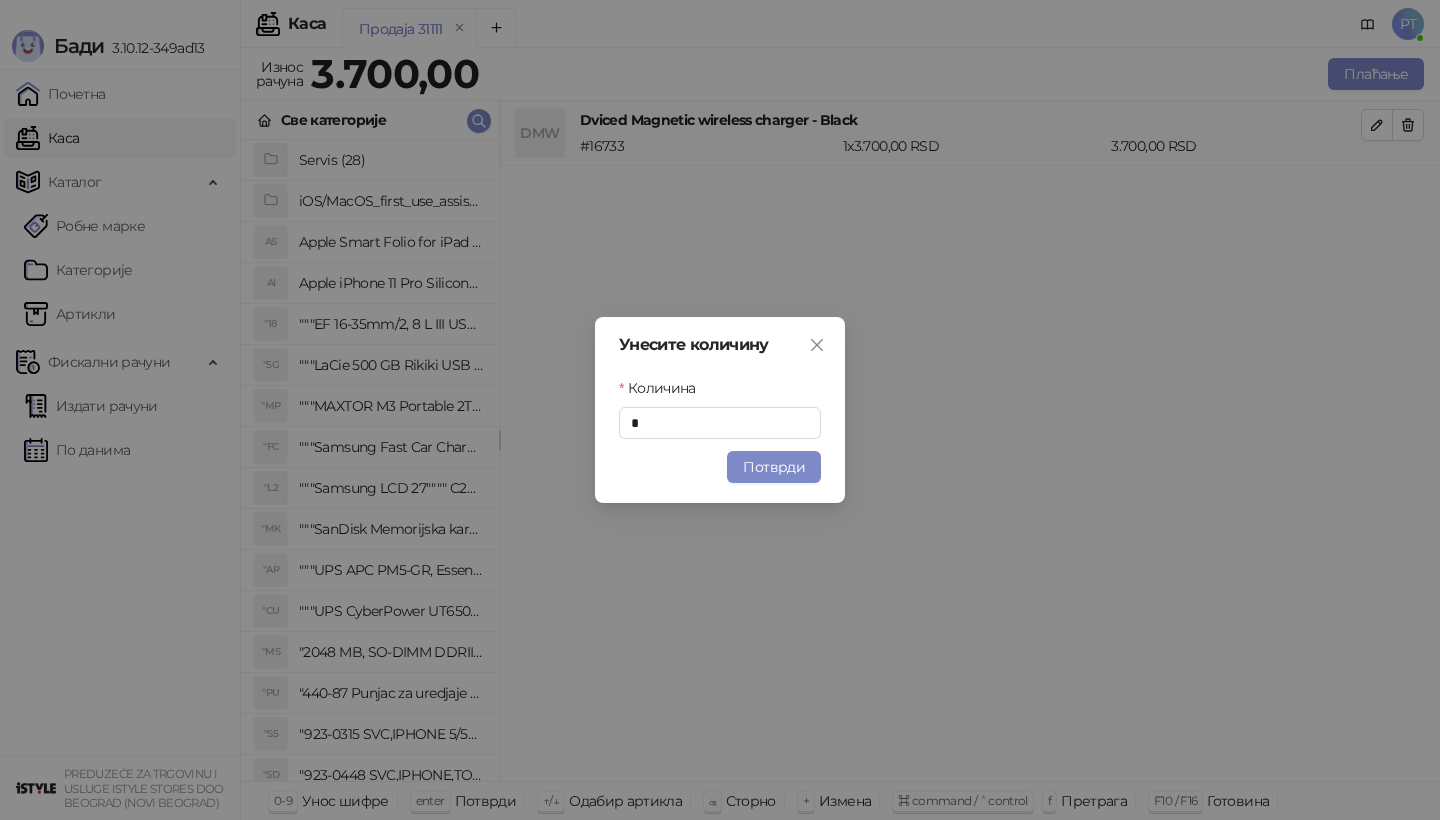 click on "Унесите количину Количина * Потврди" at bounding box center [720, 410] 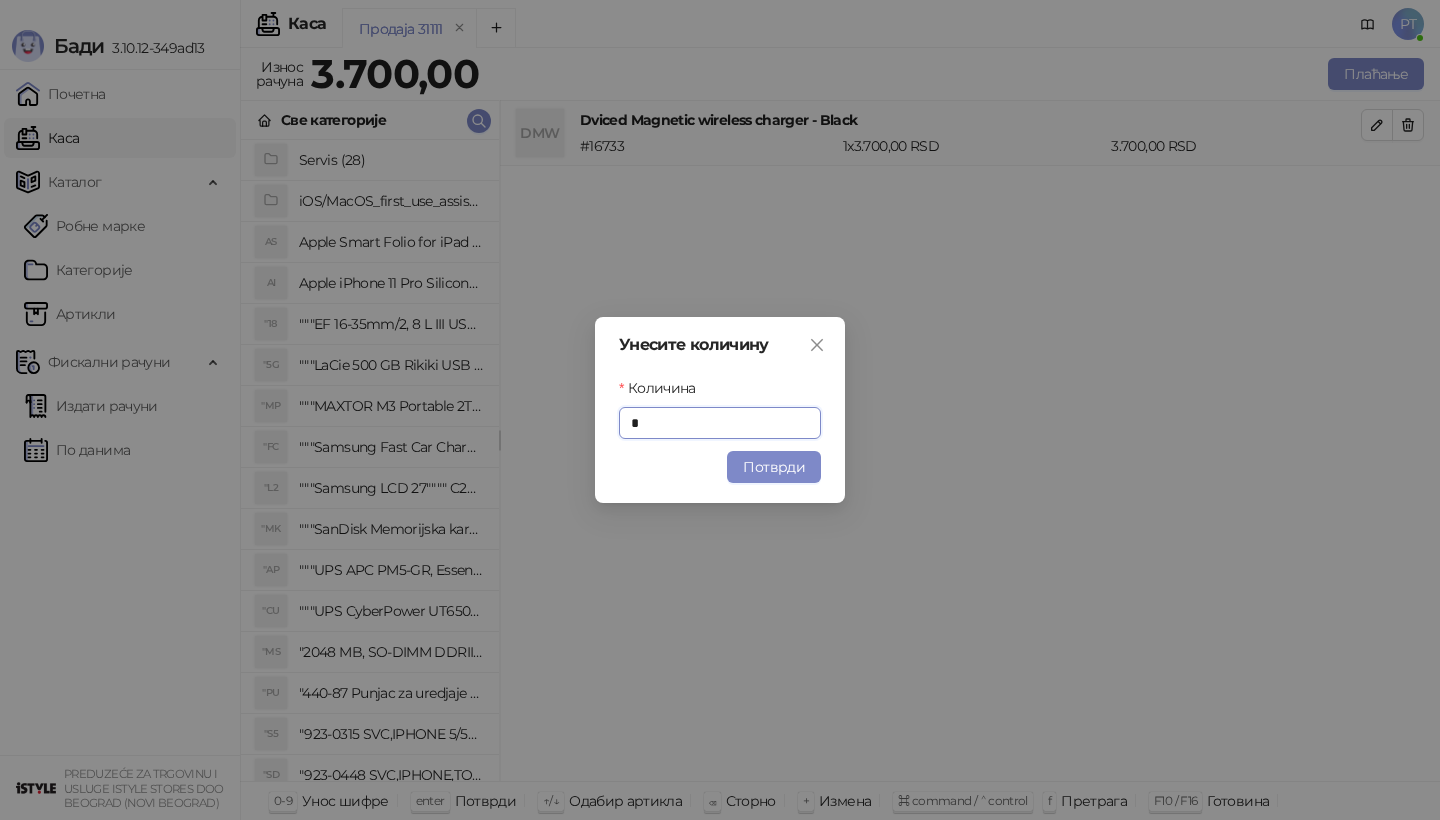 click on "Унесите количину Количина * Потврди" at bounding box center (720, 410) 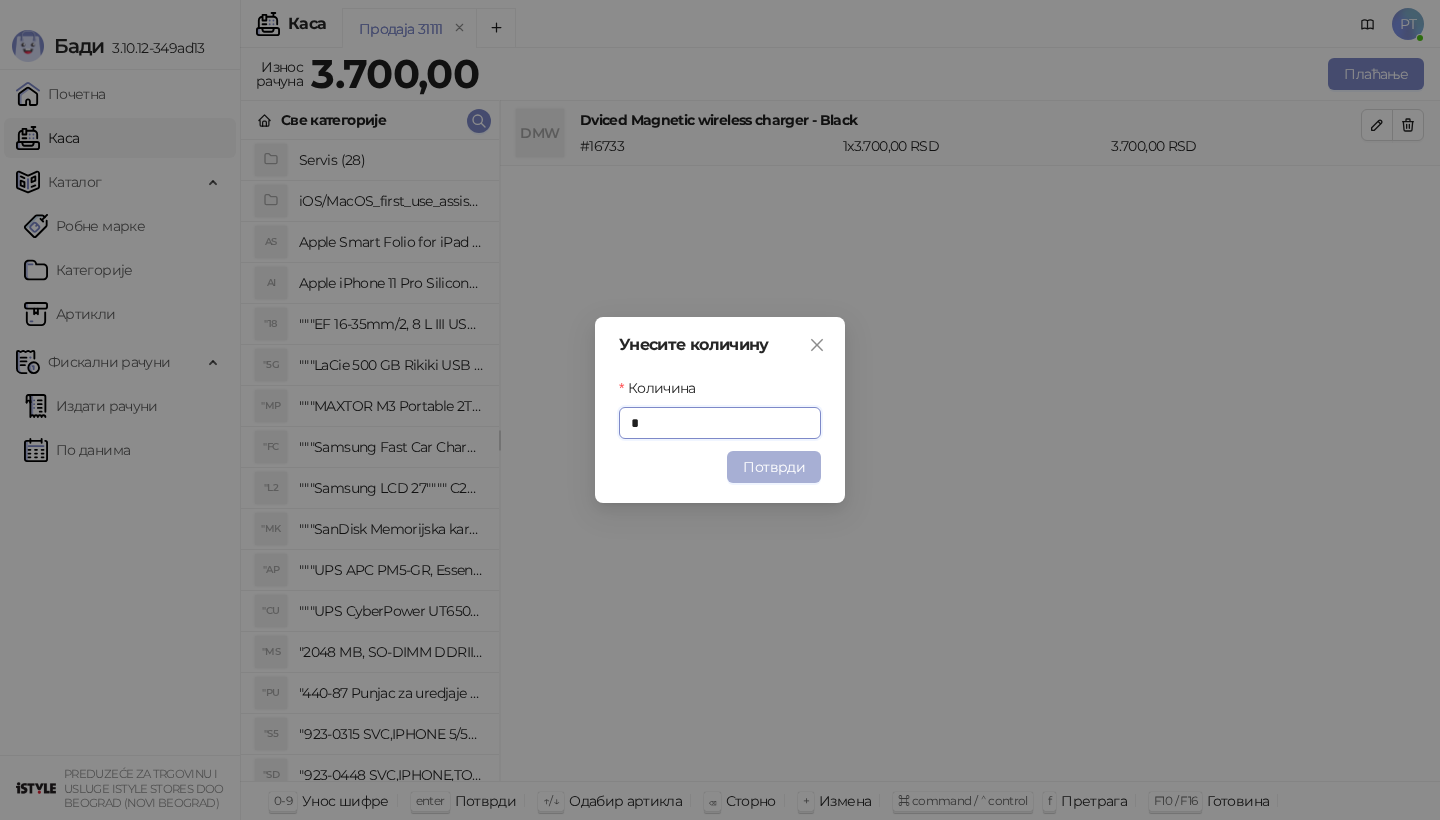 click on "Потврди" at bounding box center [774, 467] 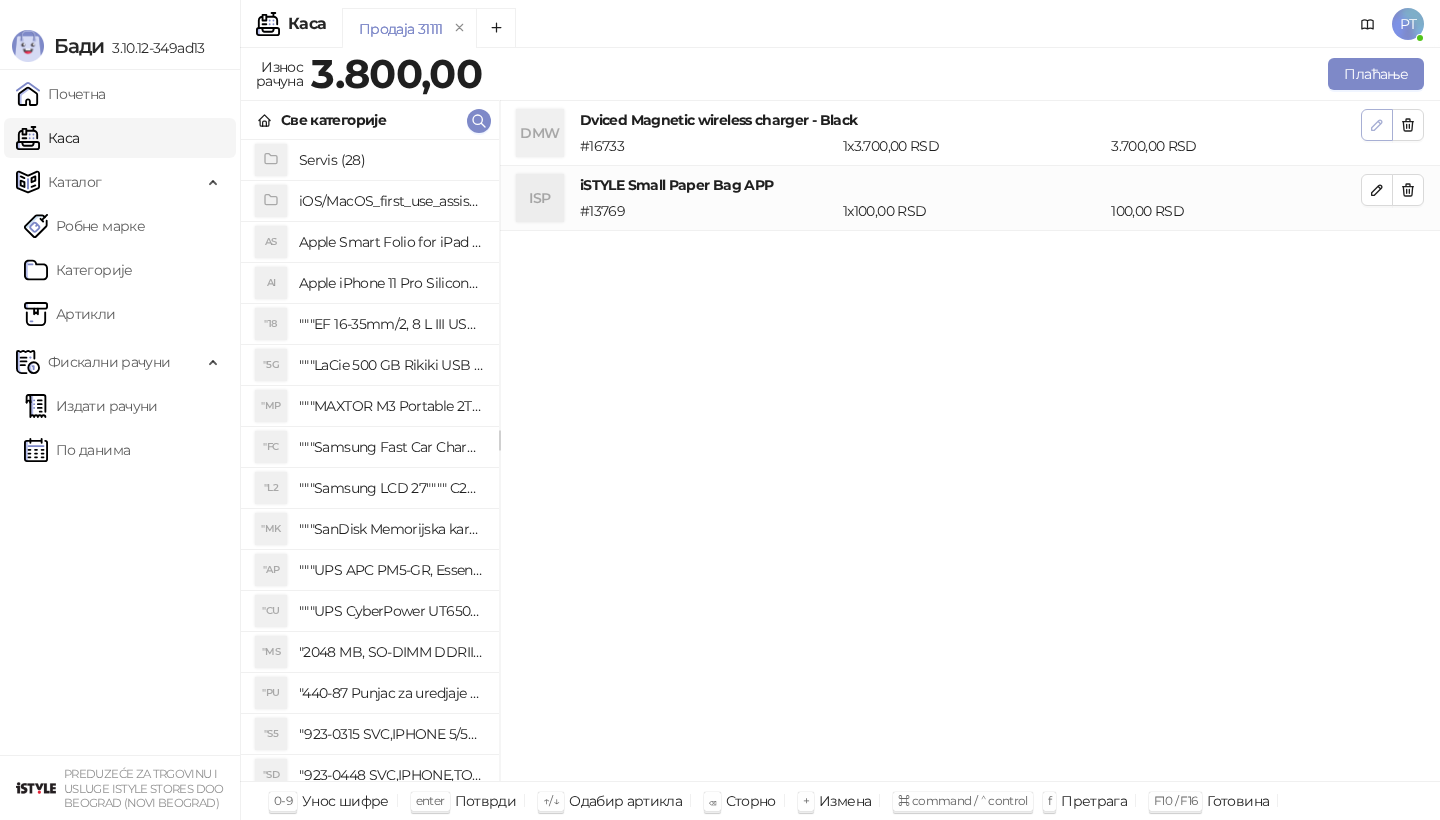 click at bounding box center [1377, 125] 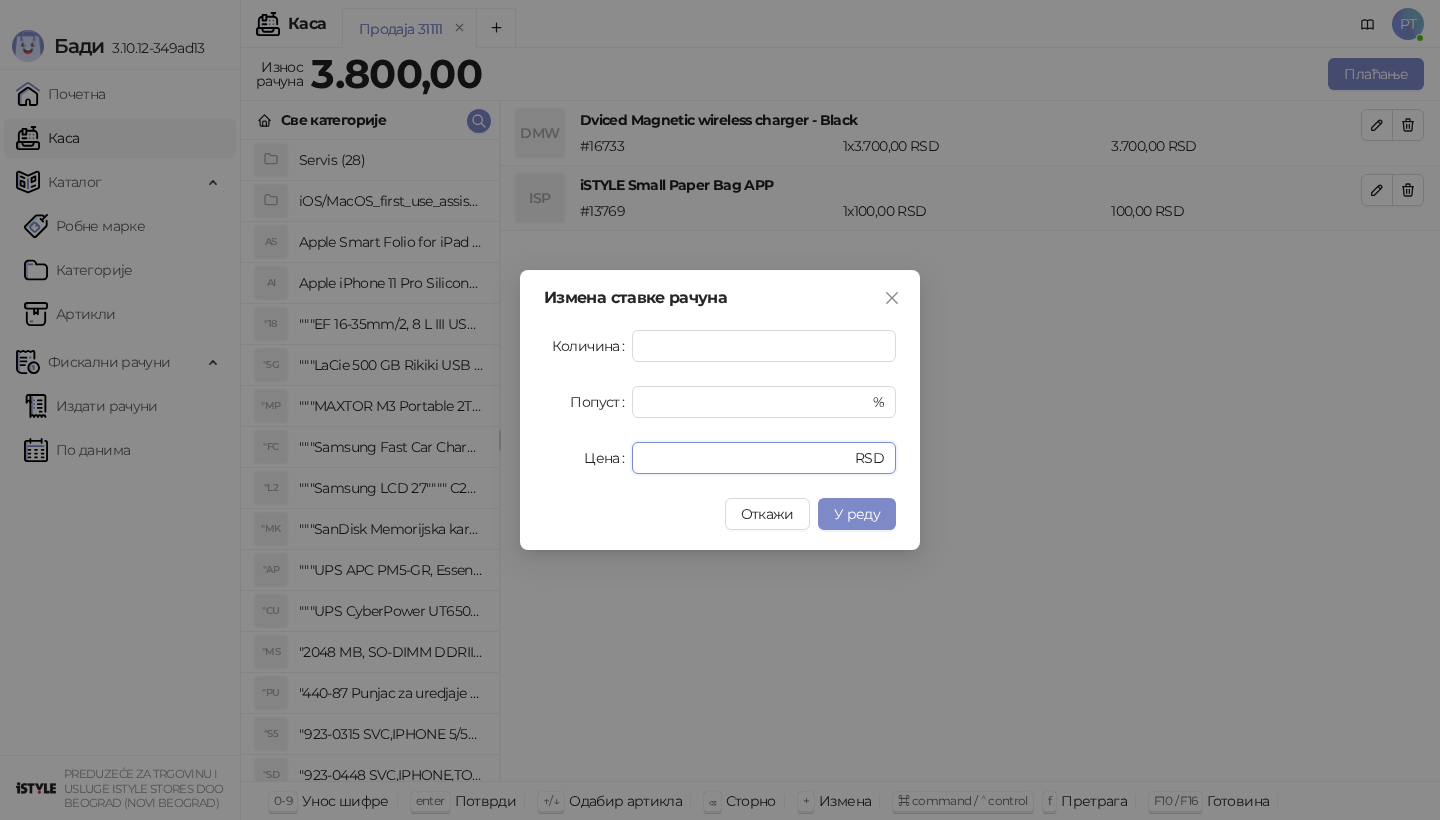 drag, startPoint x: 708, startPoint y: 466, endPoint x: 454, endPoint y: 466, distance: 254 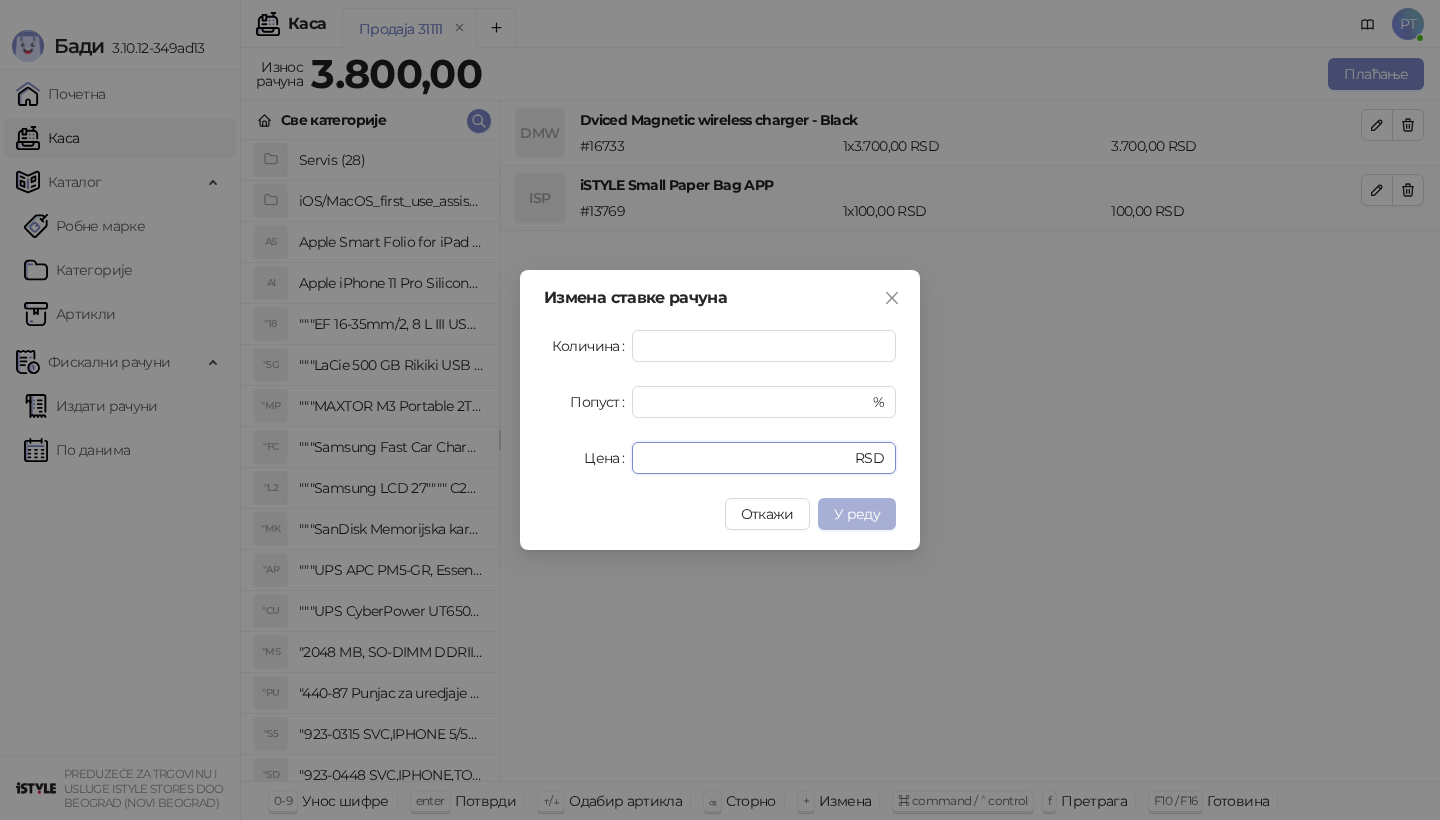 type on "****" 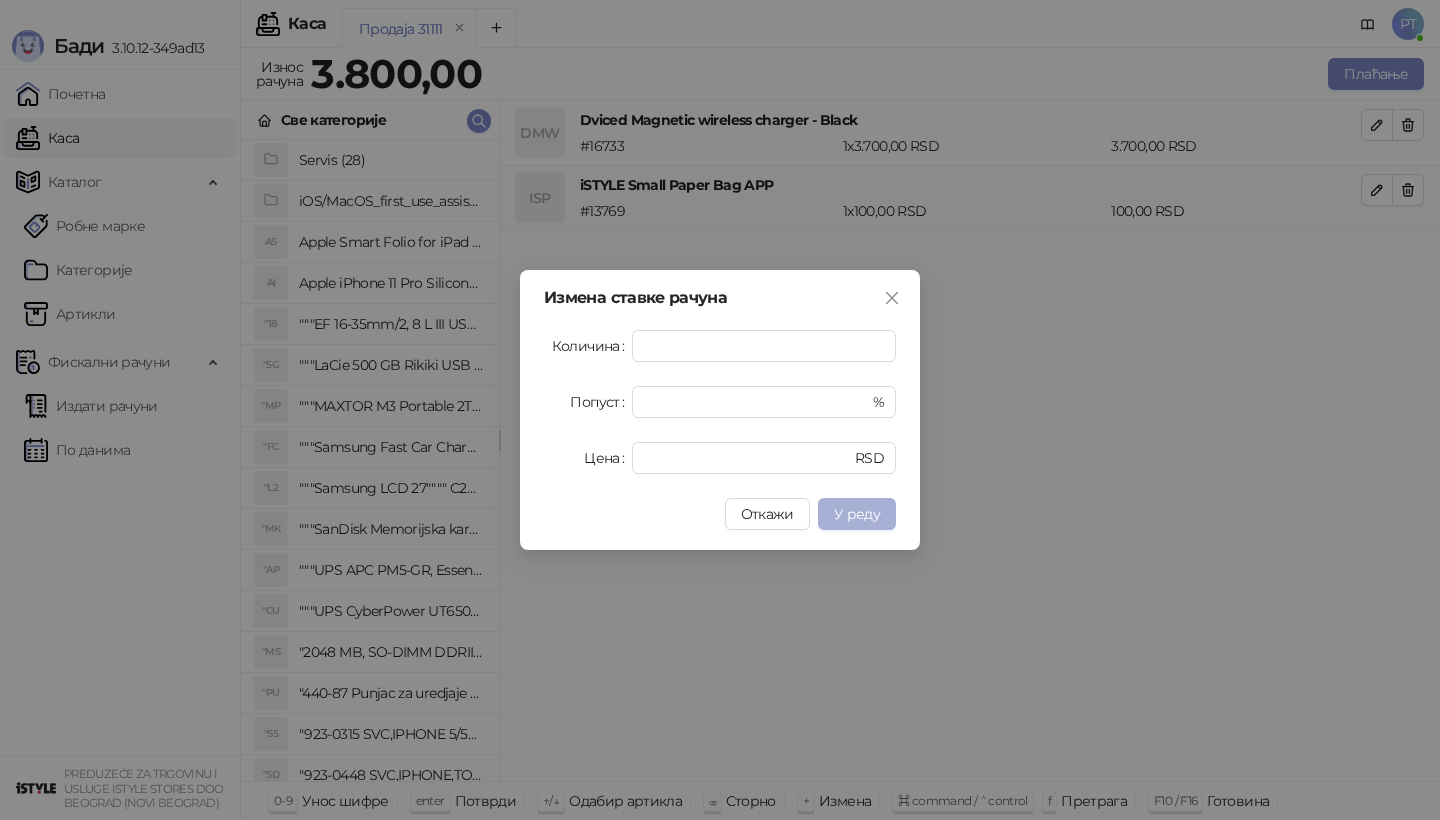click on "У реду" at bounding box center (857, 514) 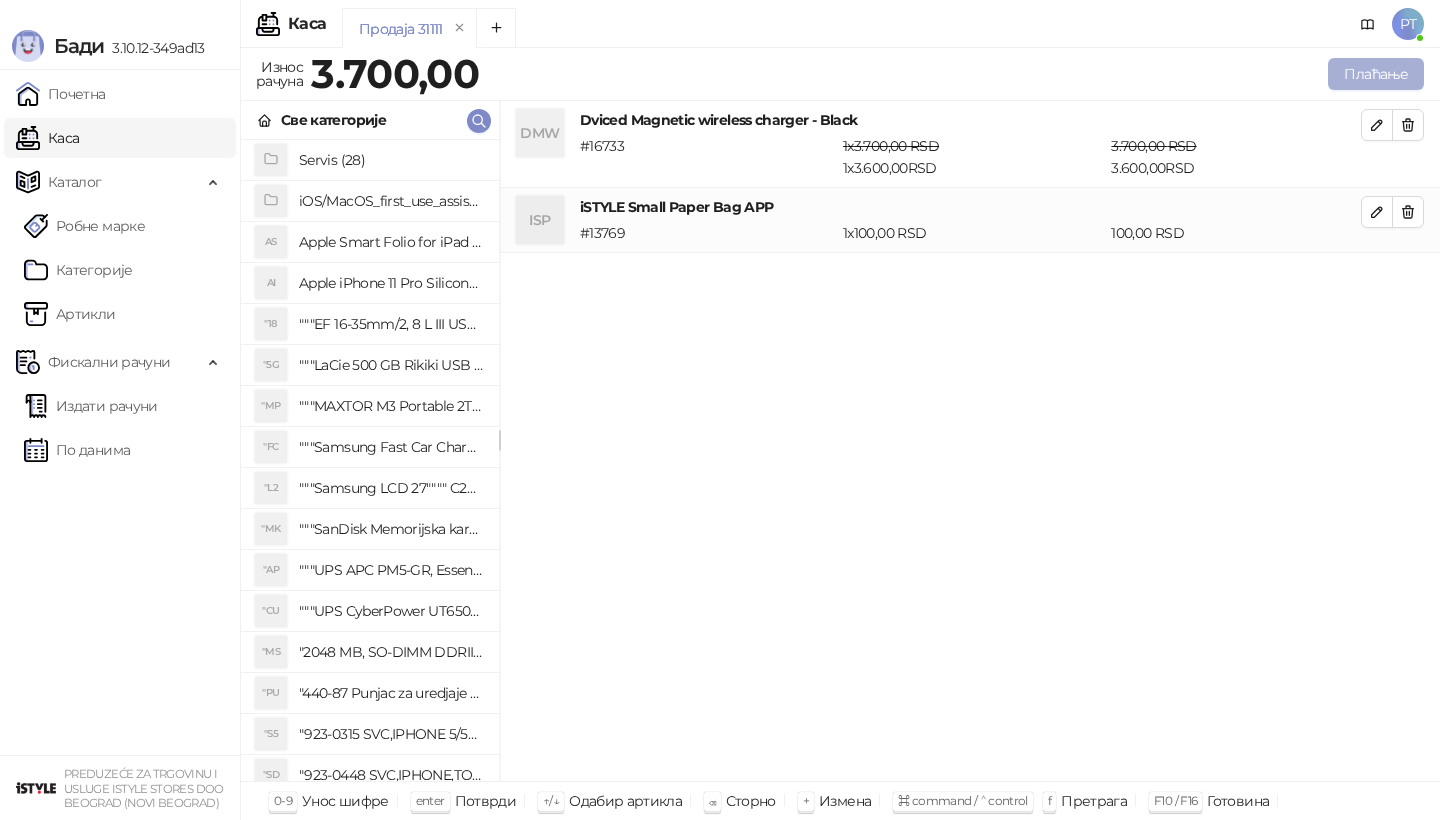 click on "Плаћање" at bounding box center [1376, 74] 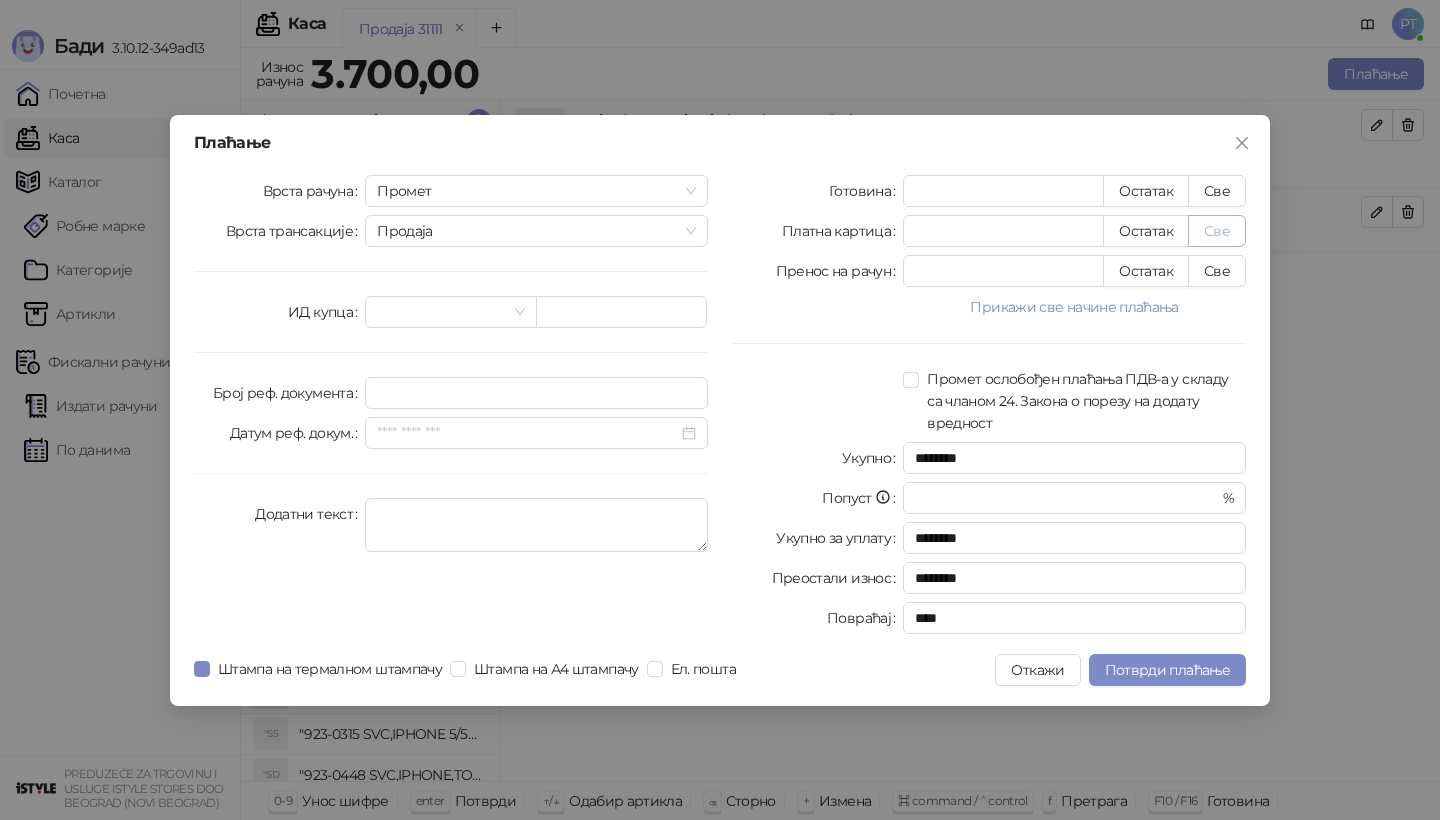 click on "Све" at bounding box center [1217, 231] 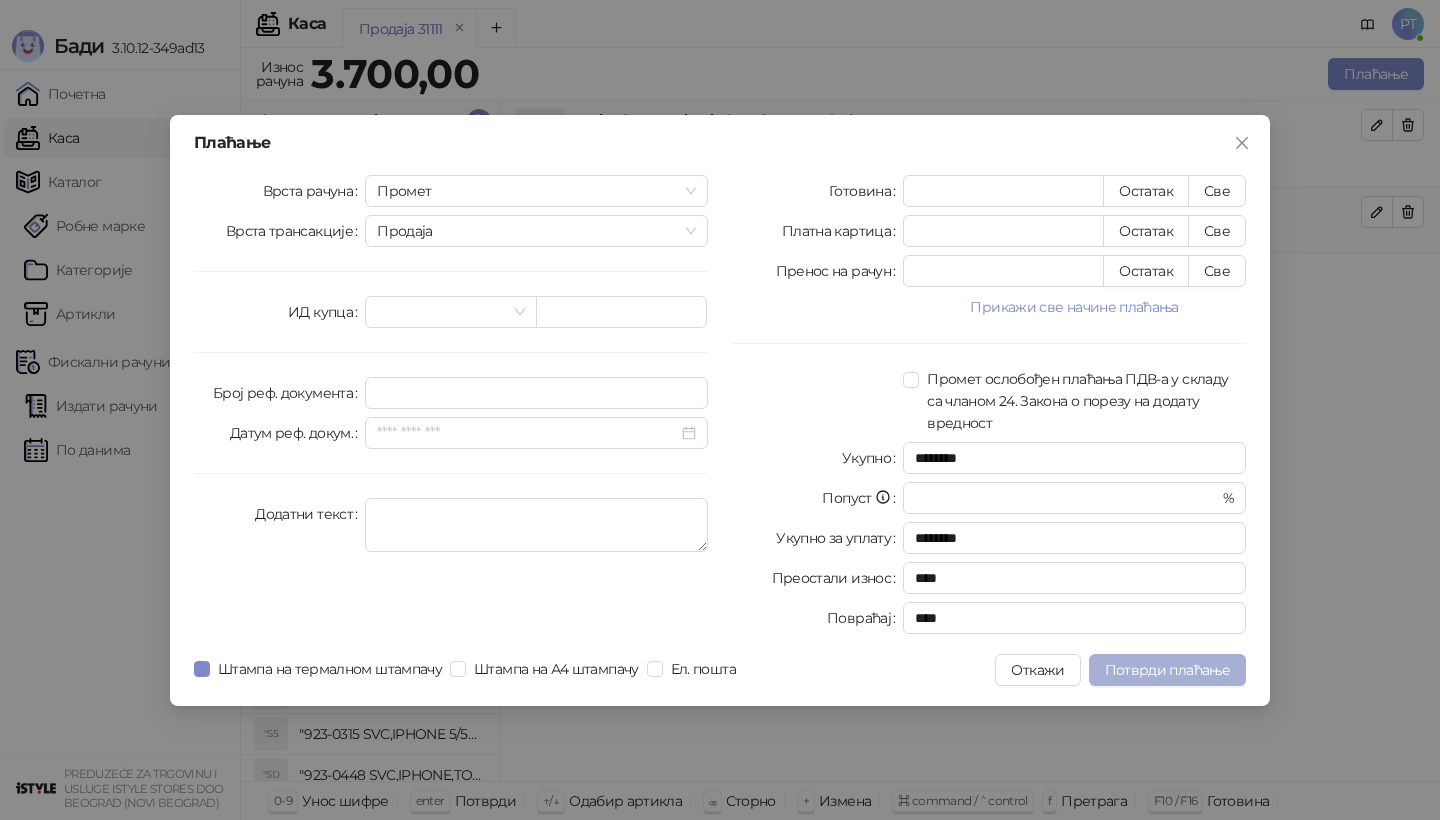click on "Потврди плаћање" at bounding box center (1167, 670) 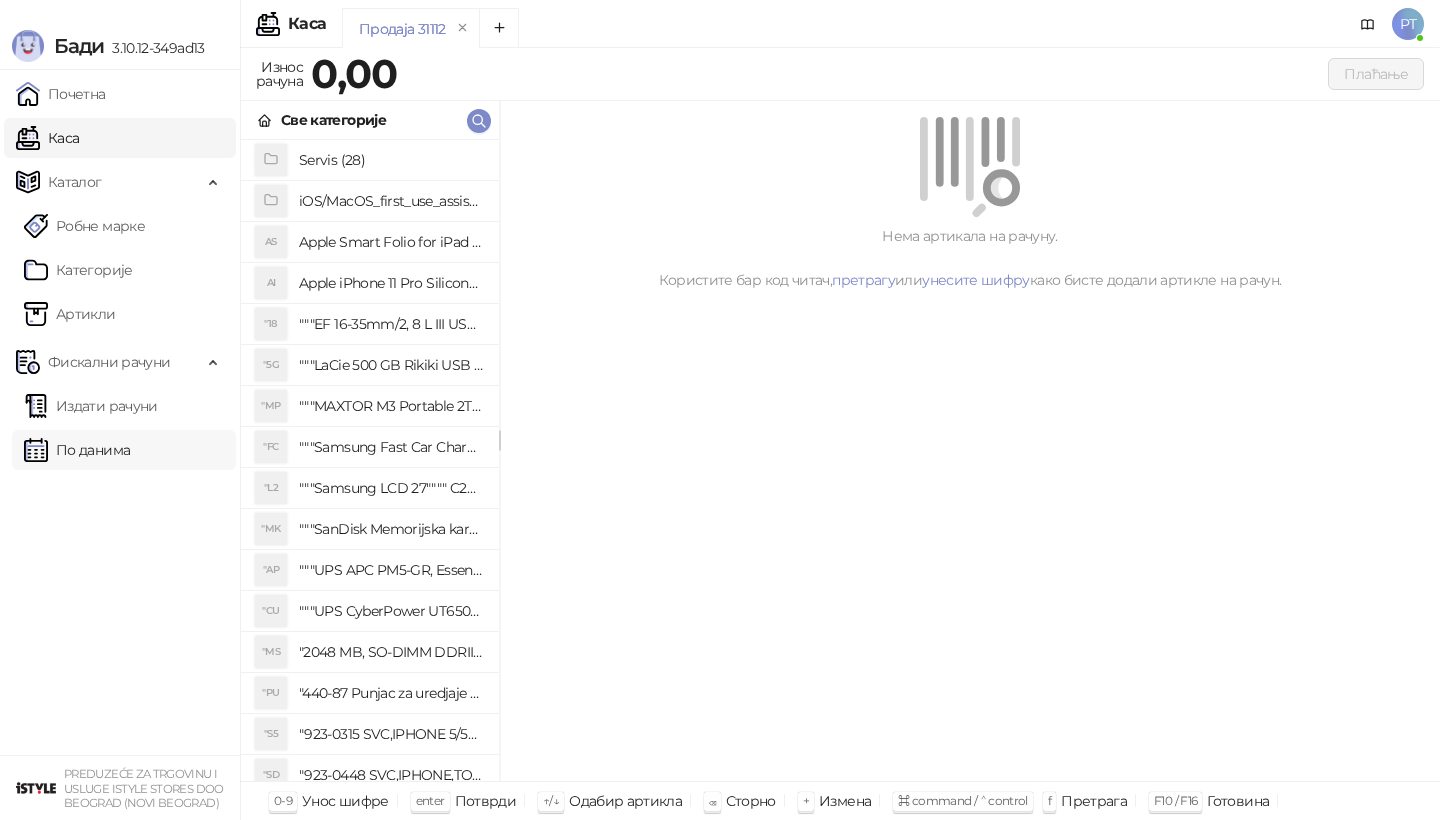 click on "По данима" at bounding box center (77, 450) 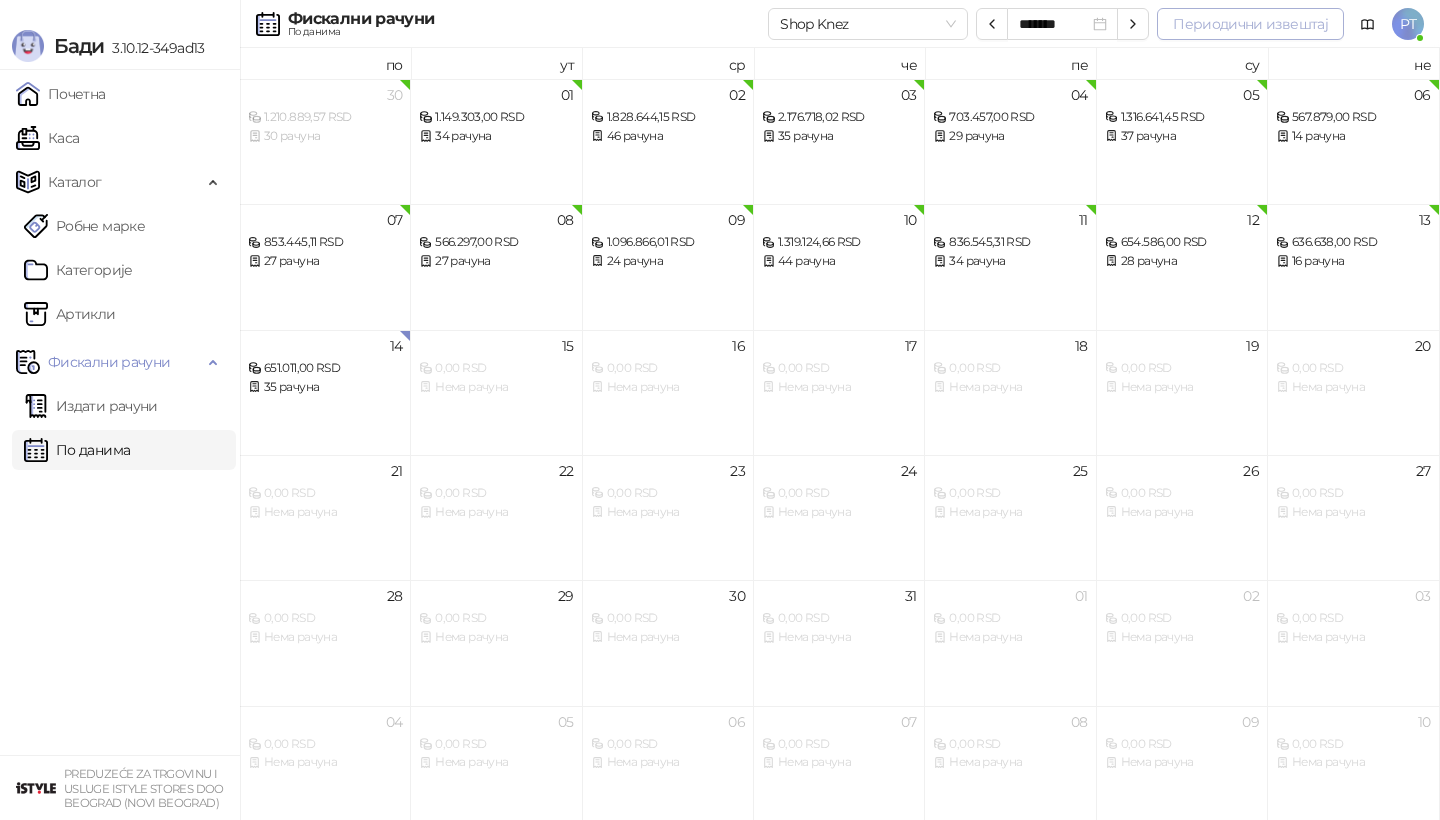 click on "Периодични извештај" at bounding box center (1250, 24) 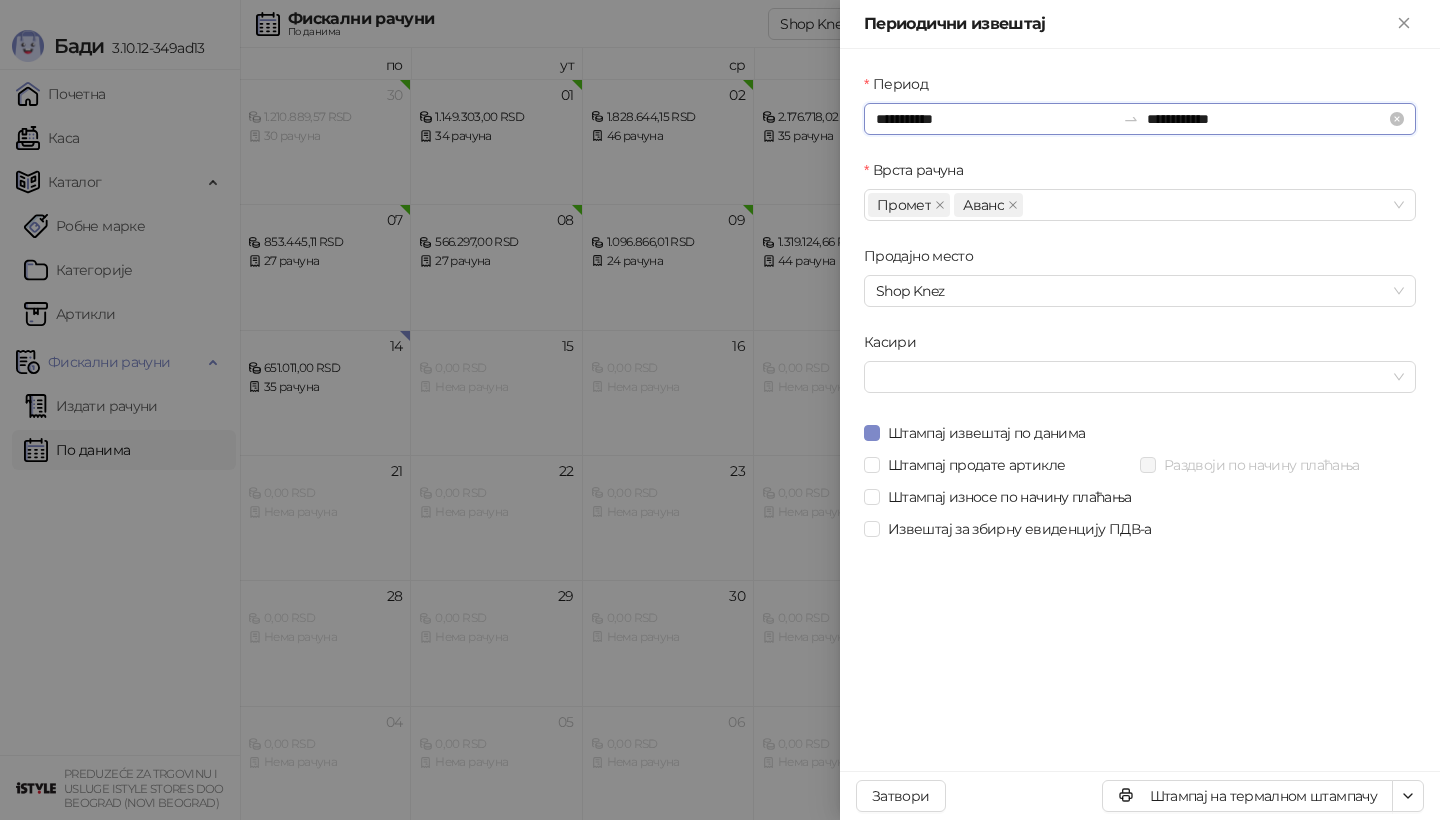 click on "**********" at bounding box center [995, 119] 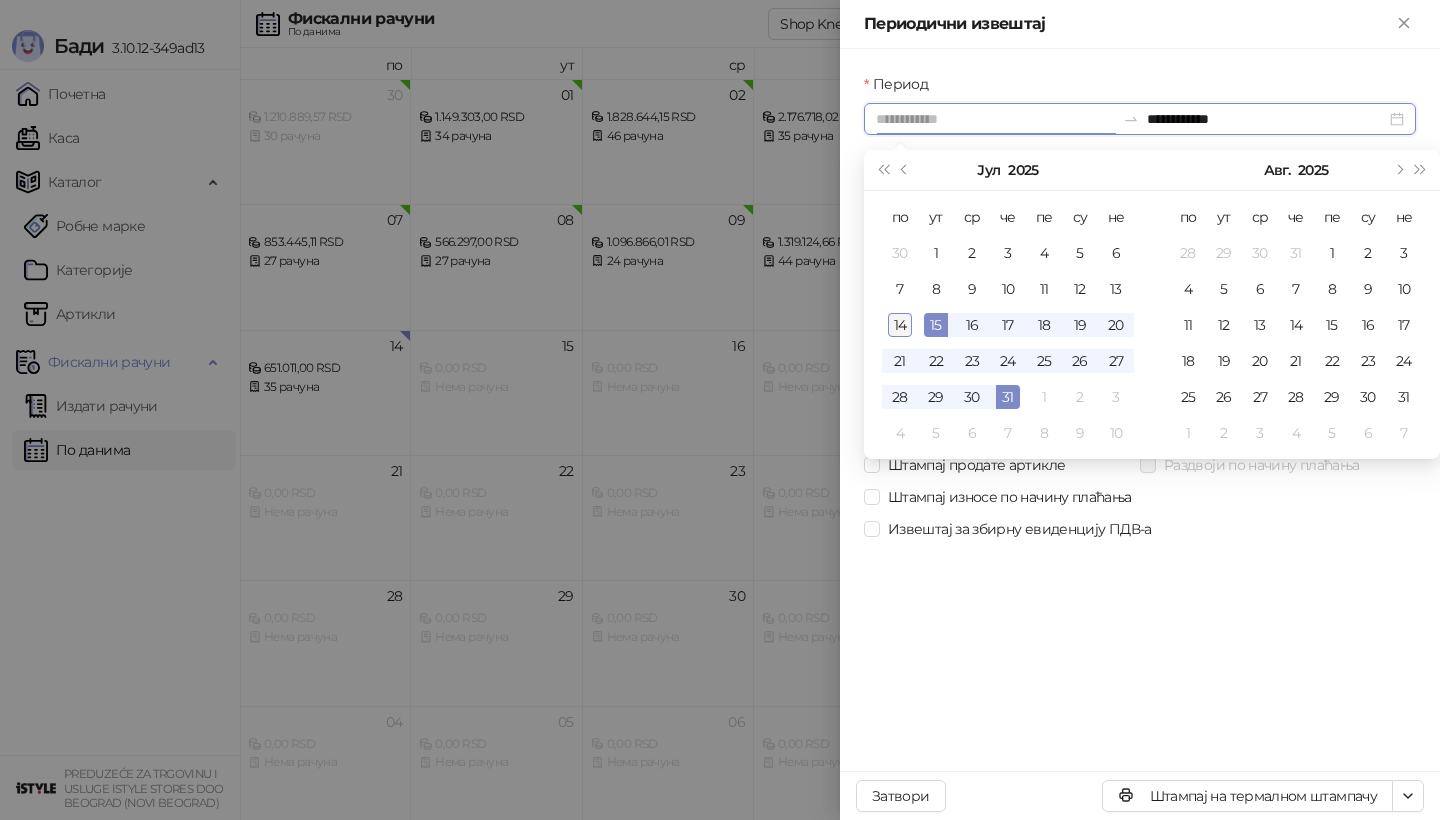 type on "**********" 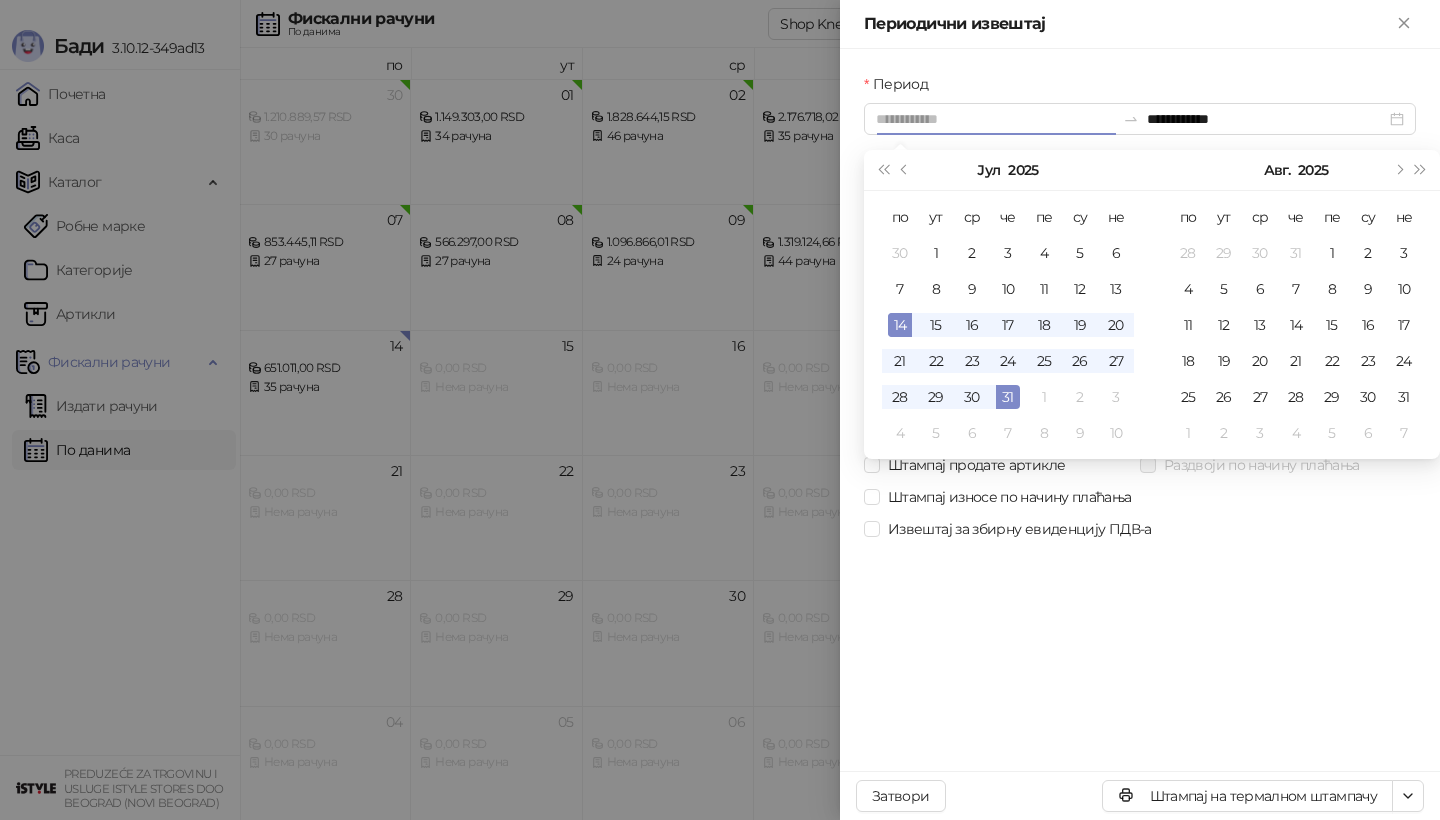 click on "14" at bounding box center [900, 325] 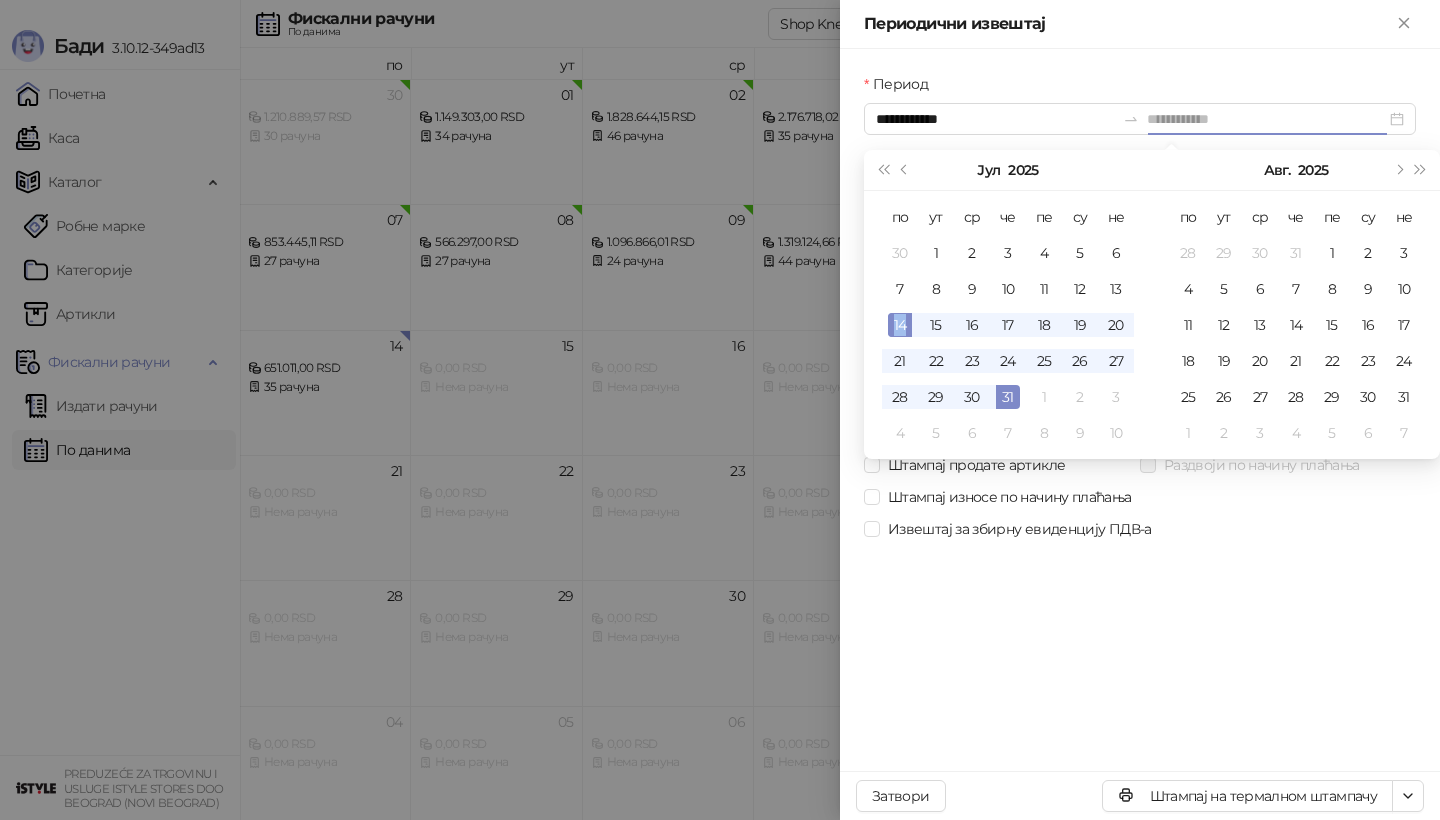 click on "14" at bounding box center (900, 325) 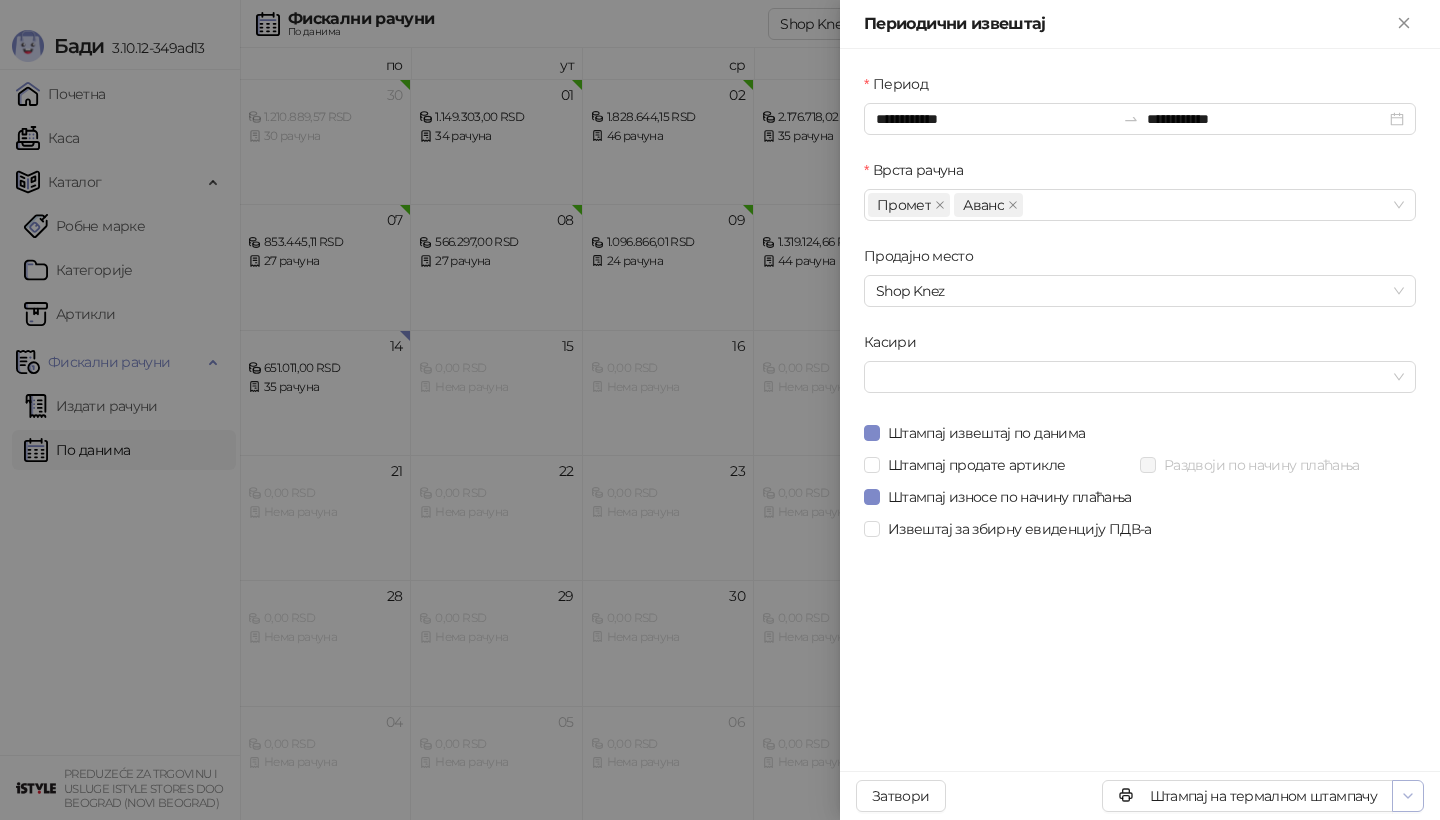 click 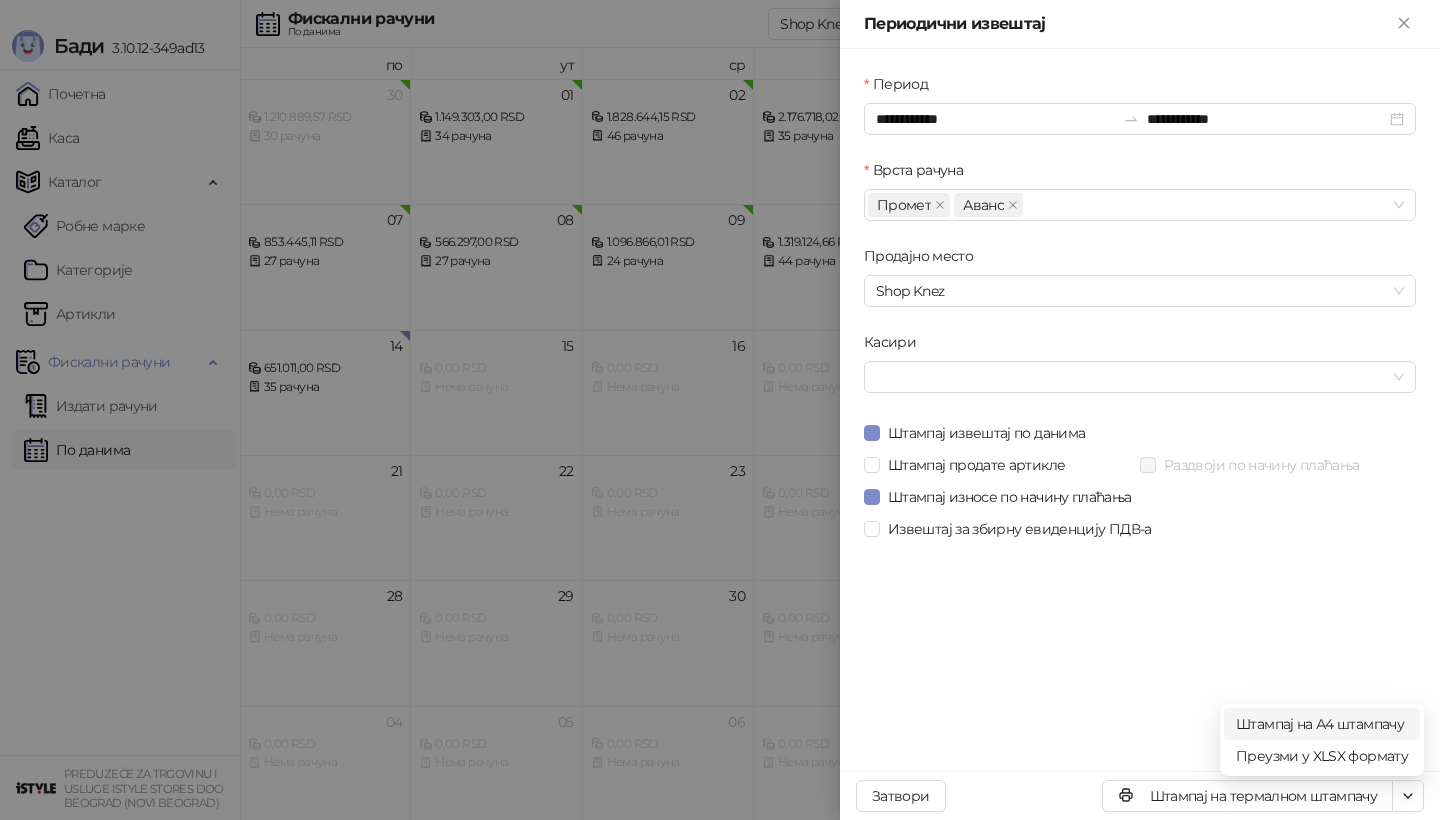 click on "Штампај на А4 штампачу" at bounding box center [1322, 724] 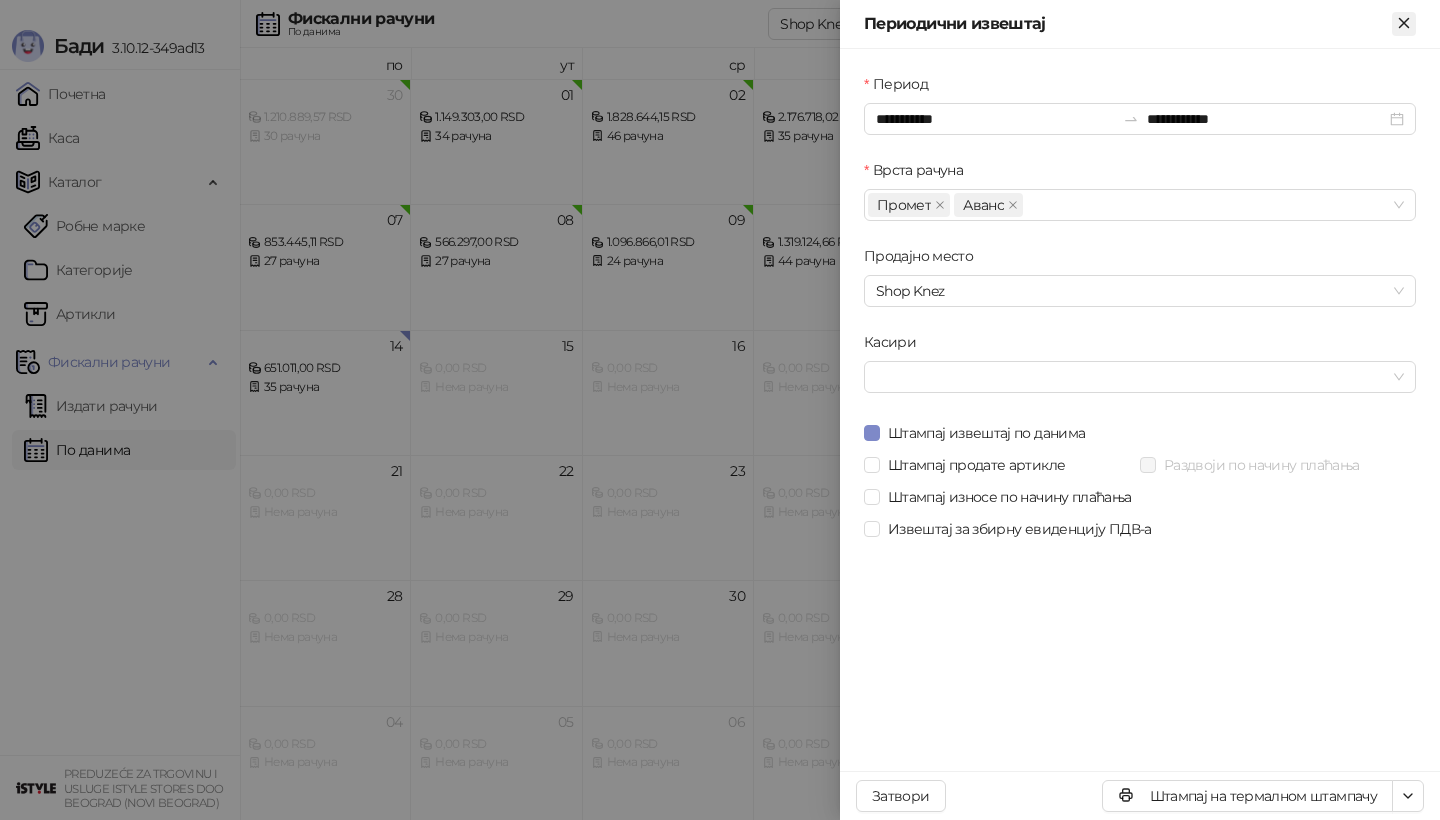 click 